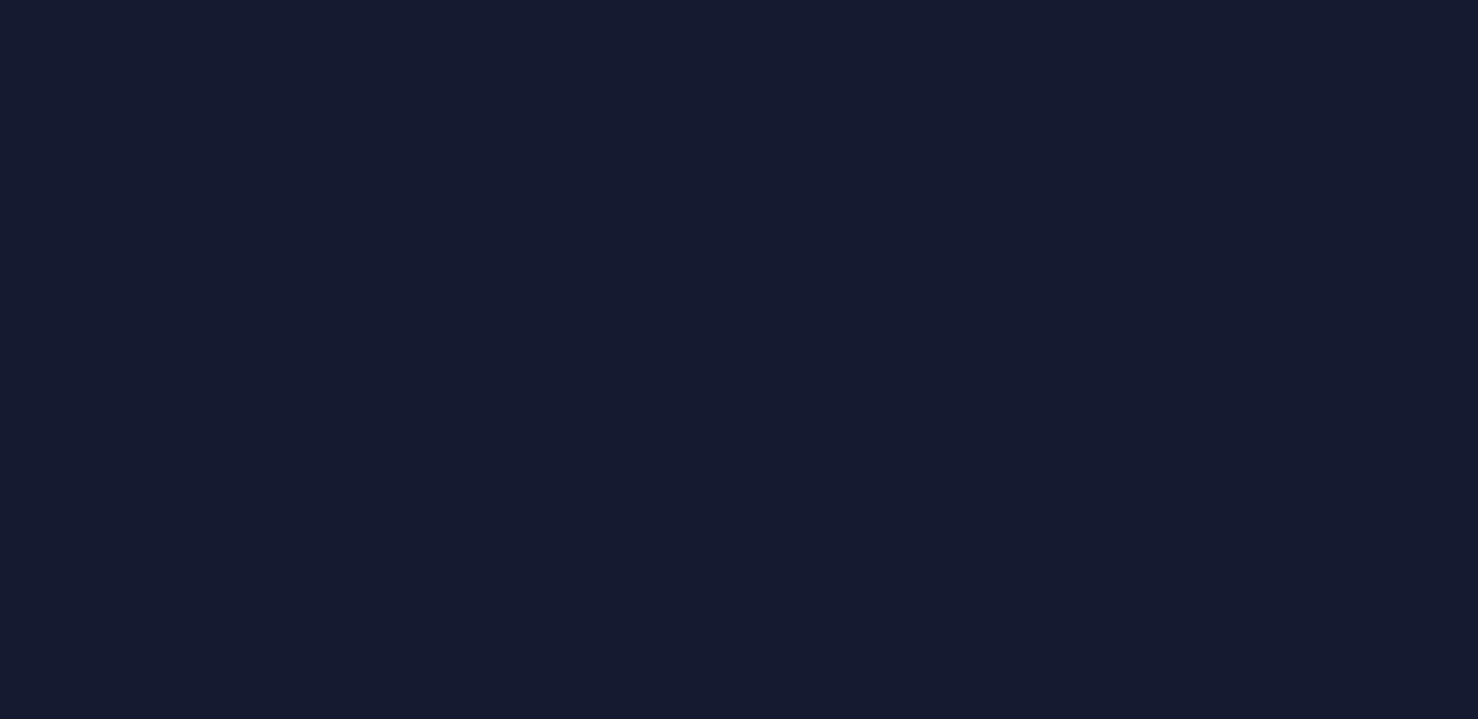 scroll, scrollTop: 0, scrollLeft: 0, axis: both 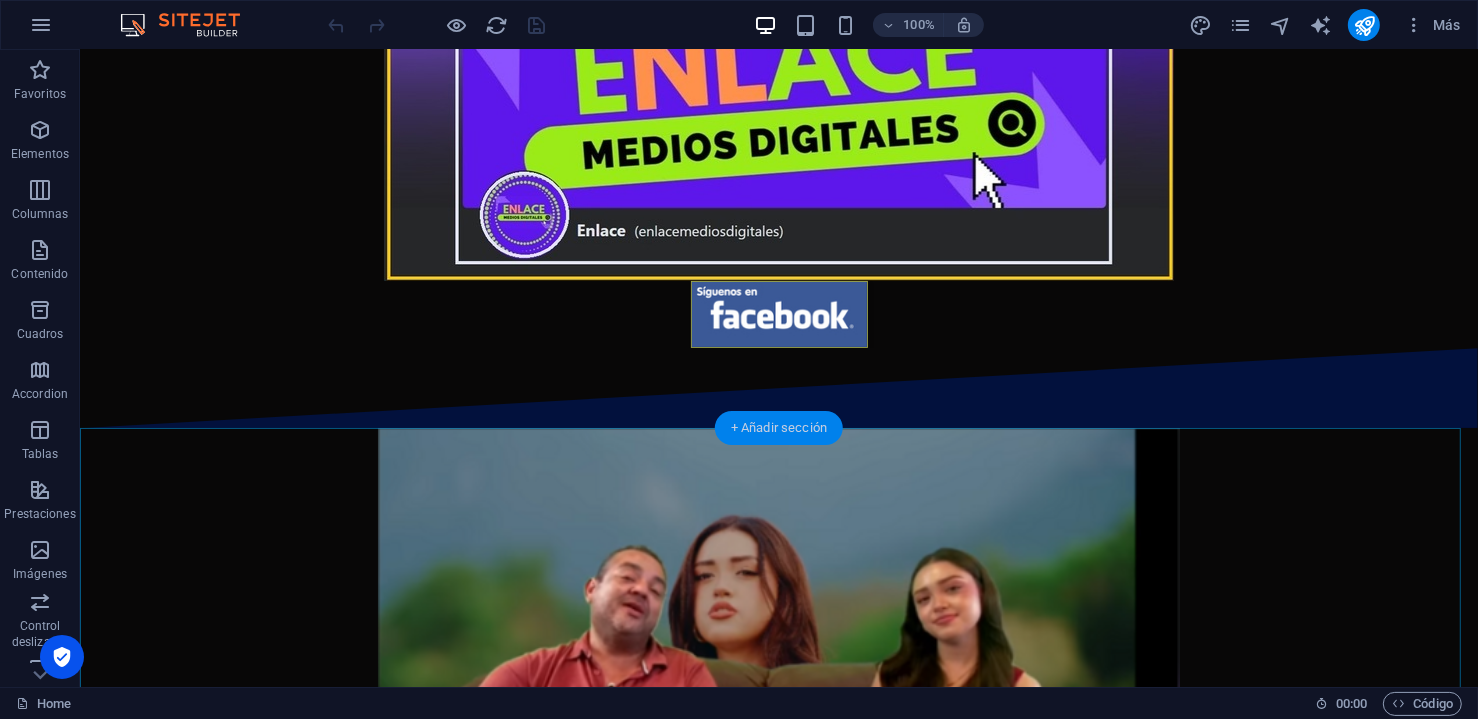 click on "+ Añadir sección" at bounding box center [779, 428] 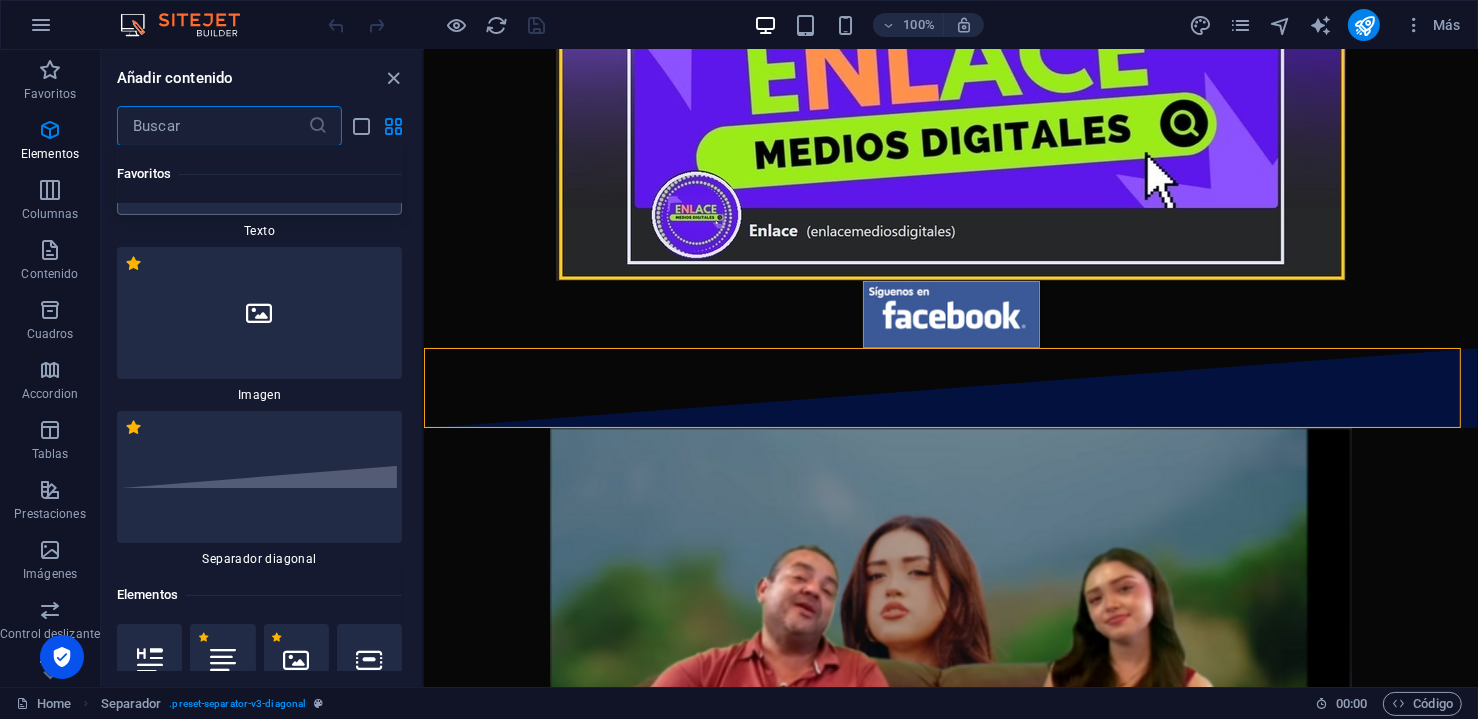 scroll, scrollTop: 0, scrollLeft: 0, axis: both 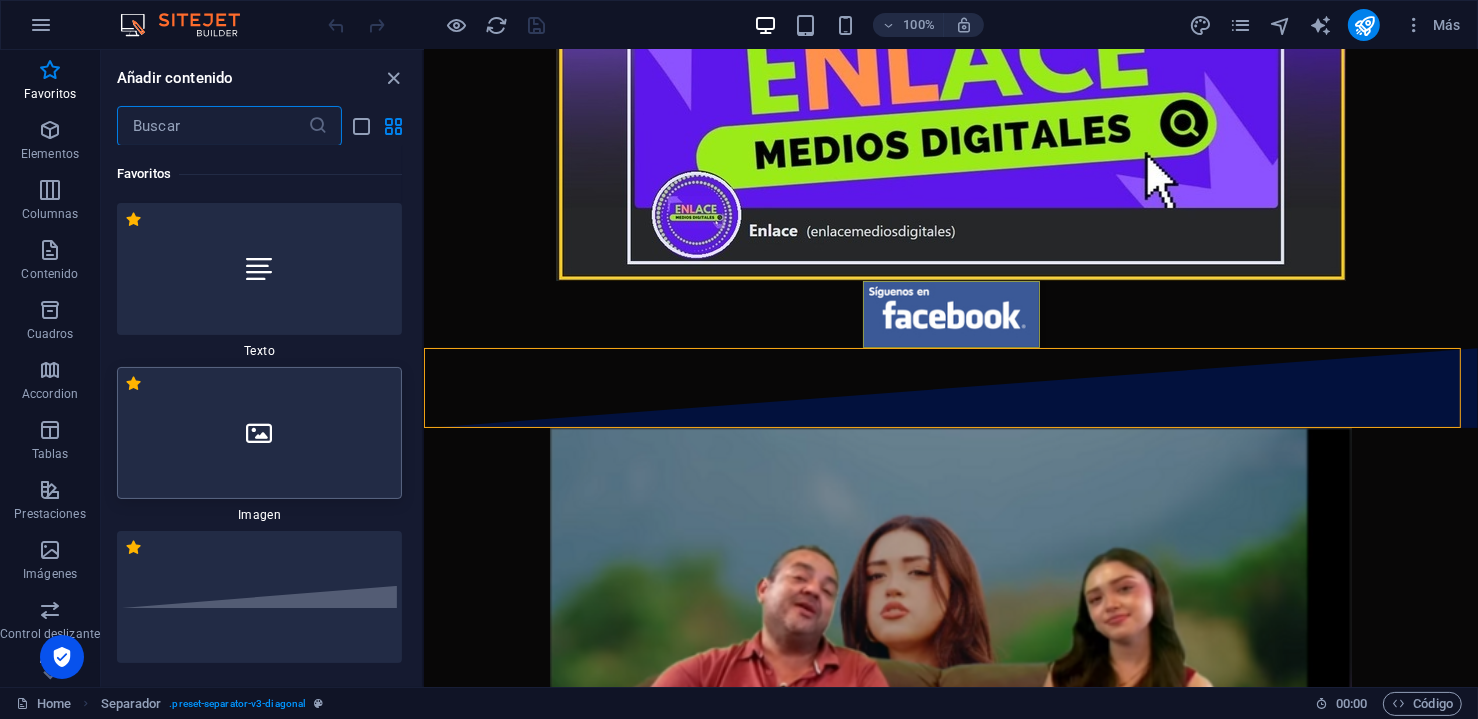 click at bounding box center (259, 433) 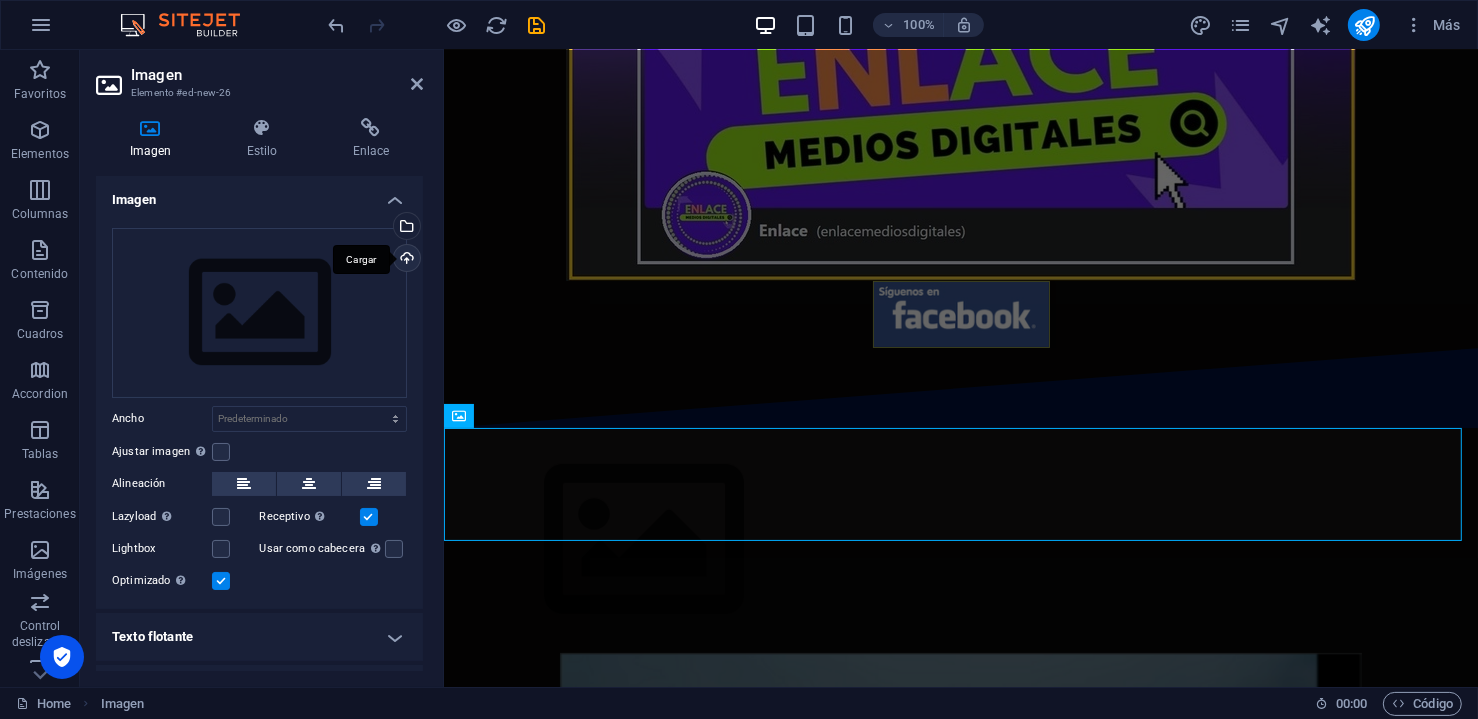 click on "Cargar" at bounding box center [405, 260] 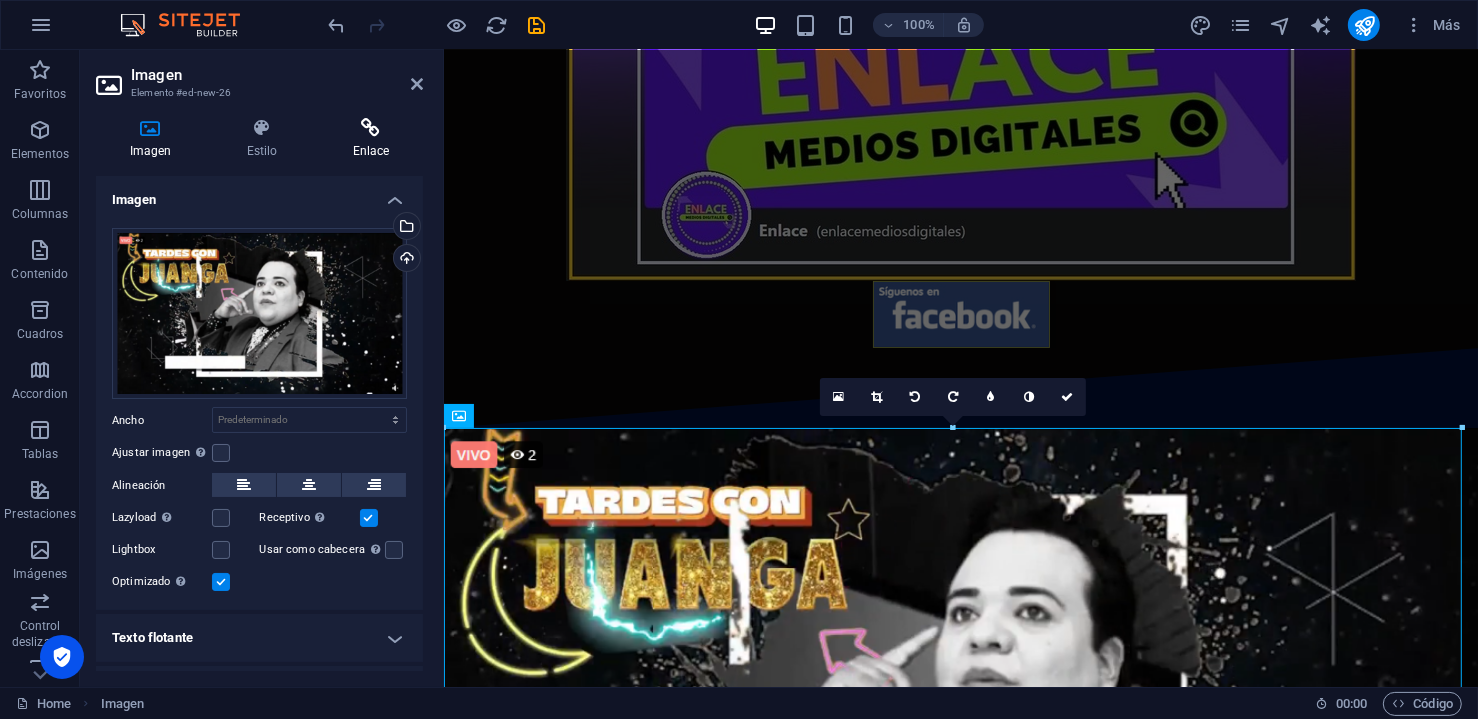 click on "Enlace" at bounding box center (371, 139) 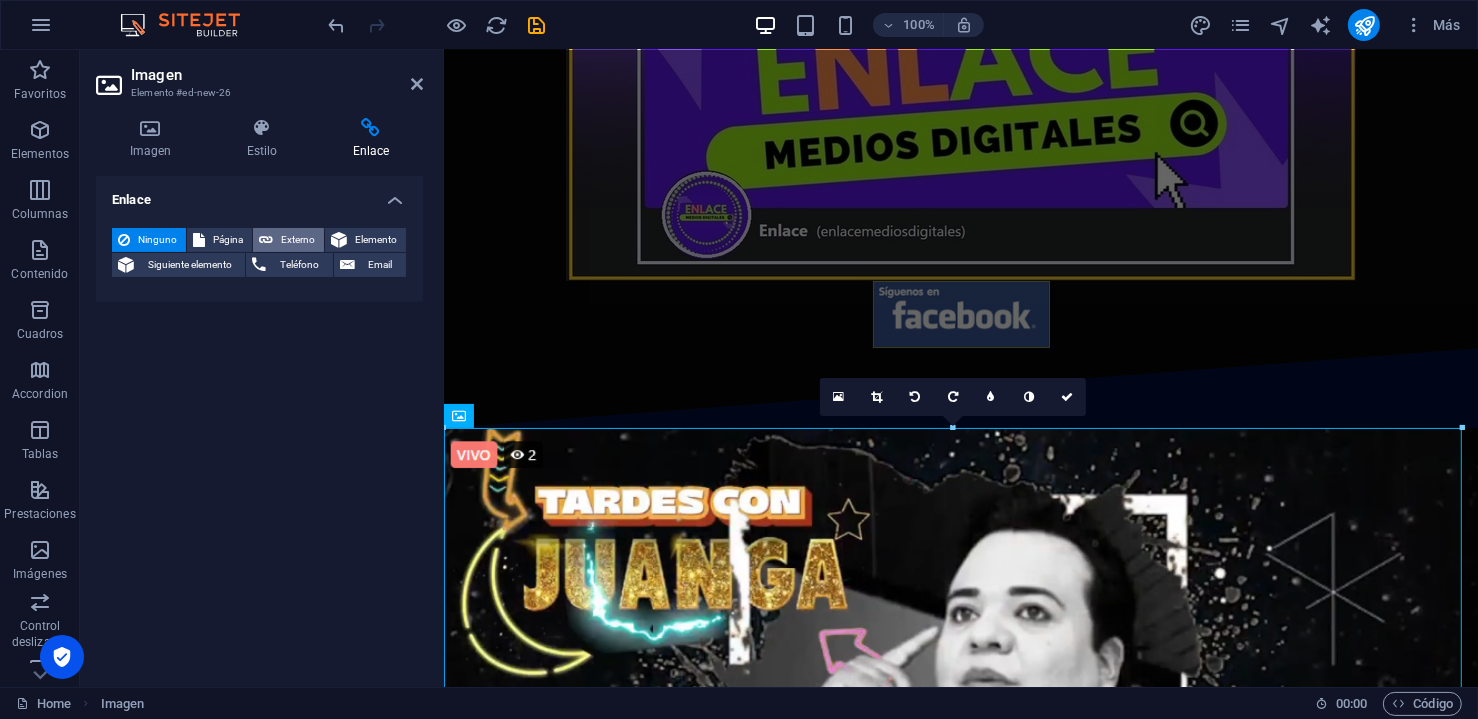 click on "Externo" at bounding box center [298, 240] 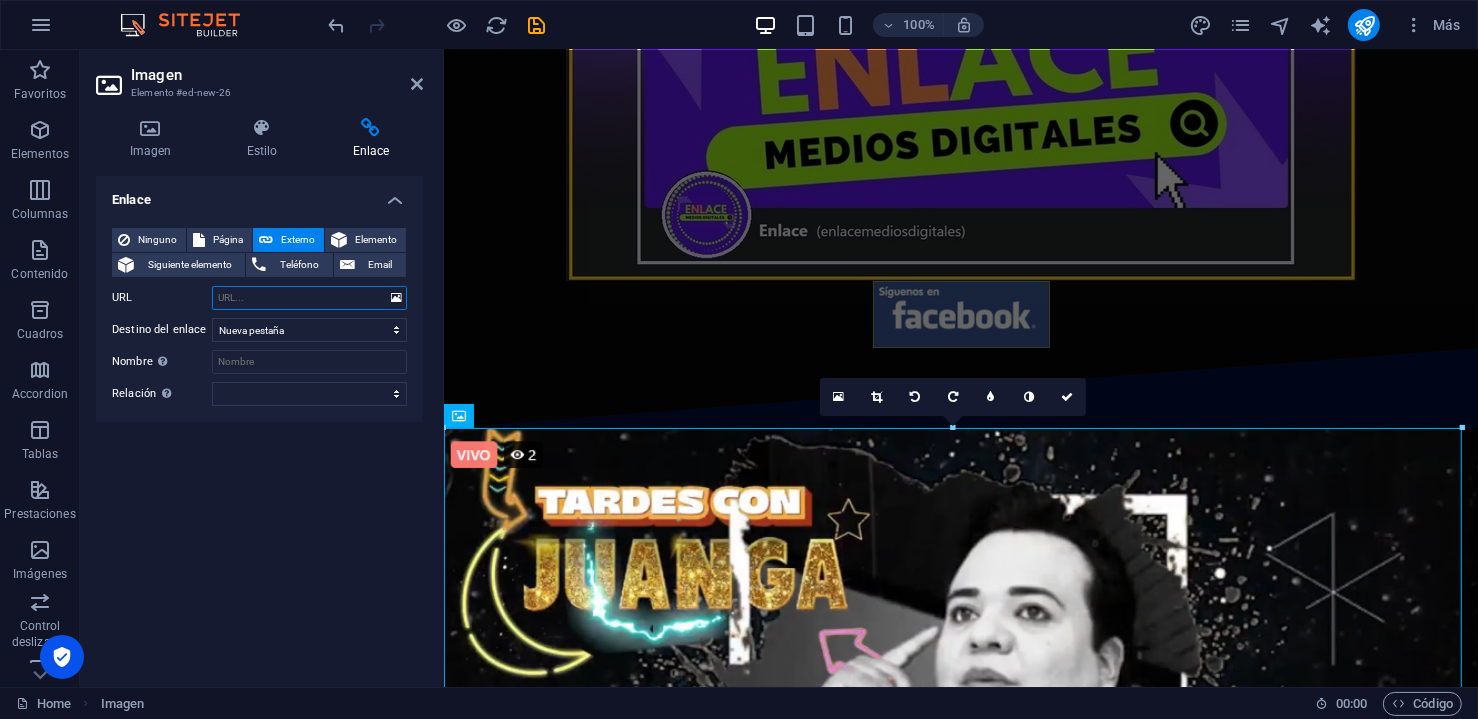 paste on "[URL][DOMAIN_NAME]" 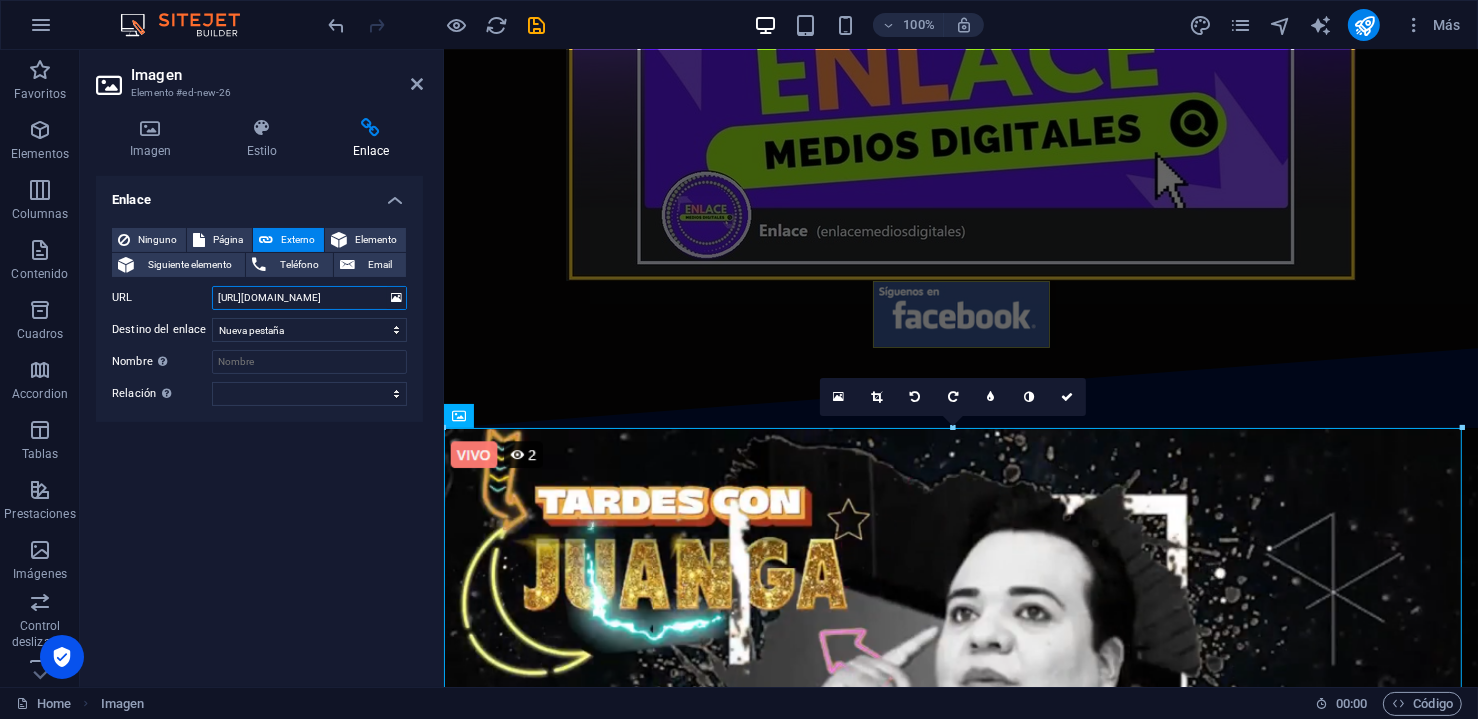 scroll, scrollTop: 0, scrollLeft: 167, axis: horizontal 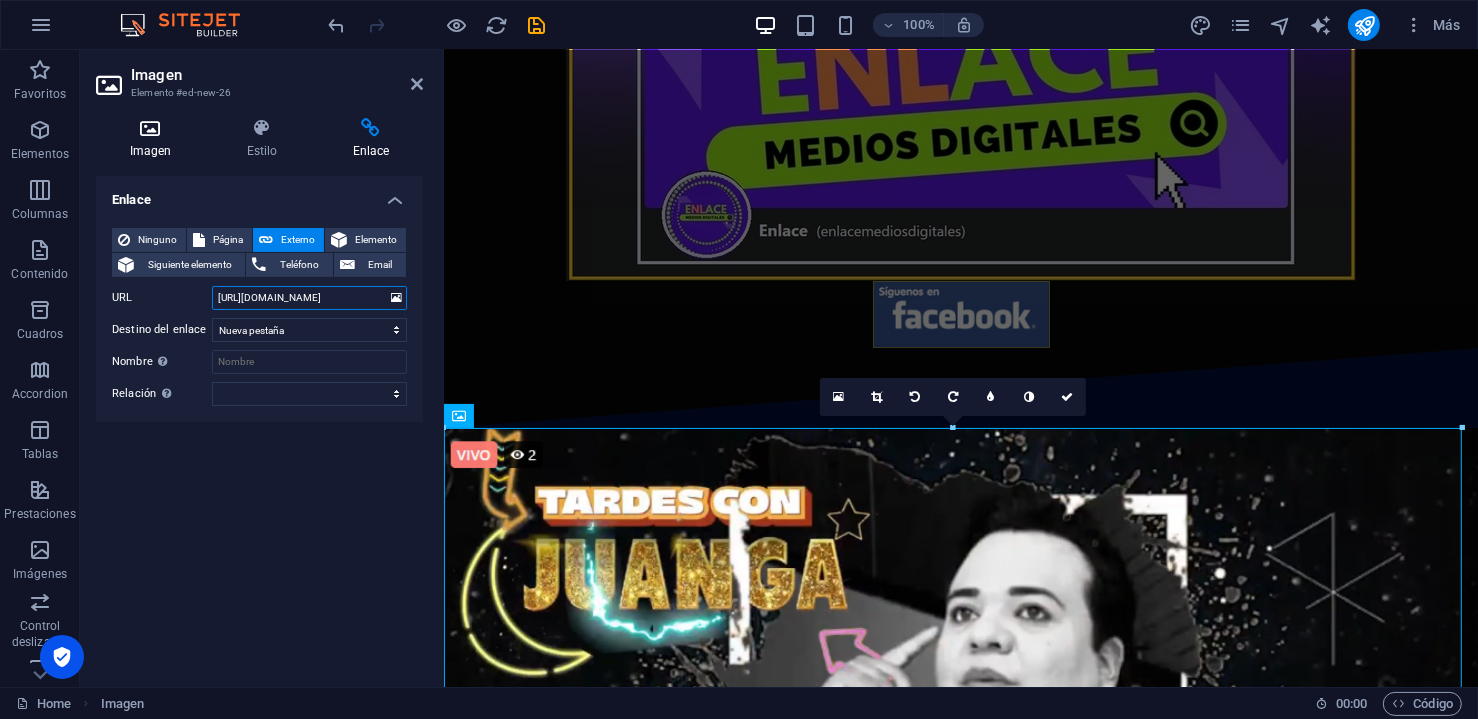 type on "[URL][DOMAIN_NAME]" 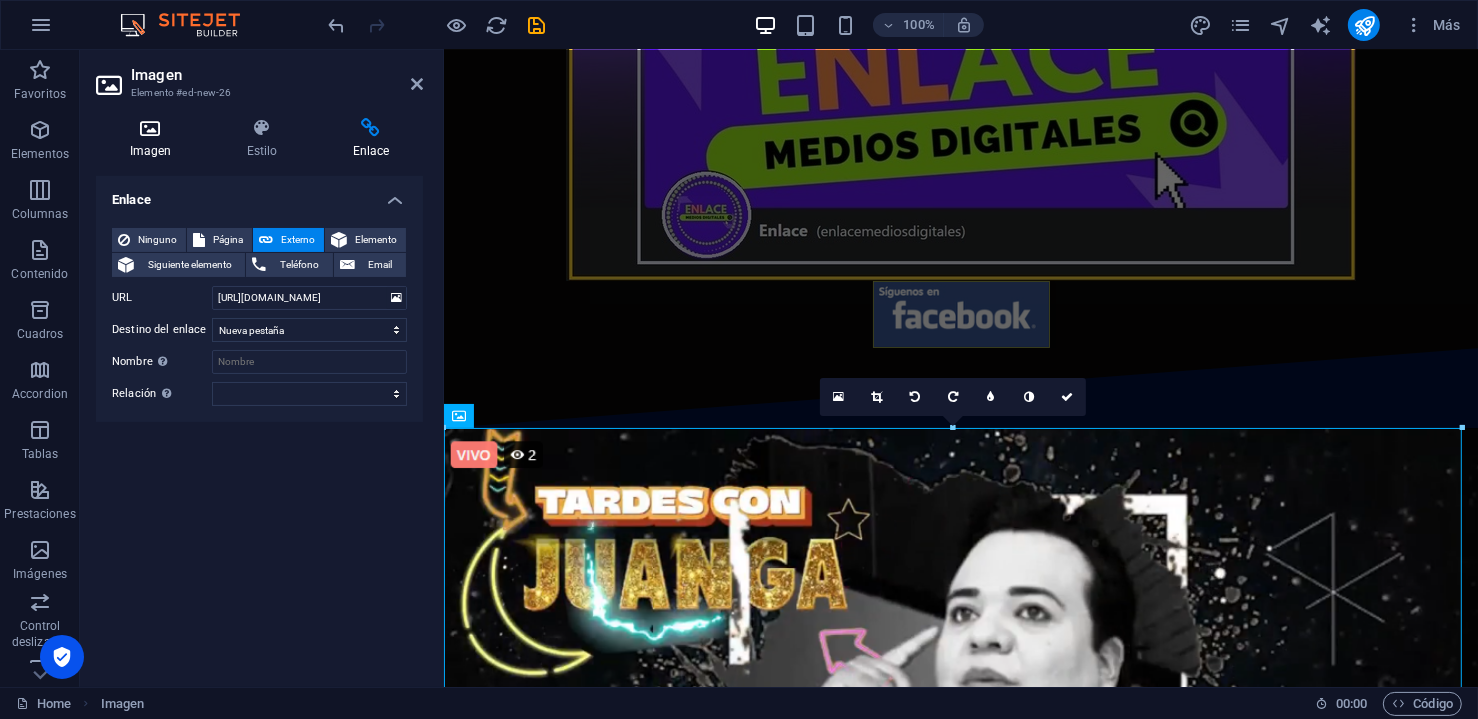click at bounding box center (150, 128) 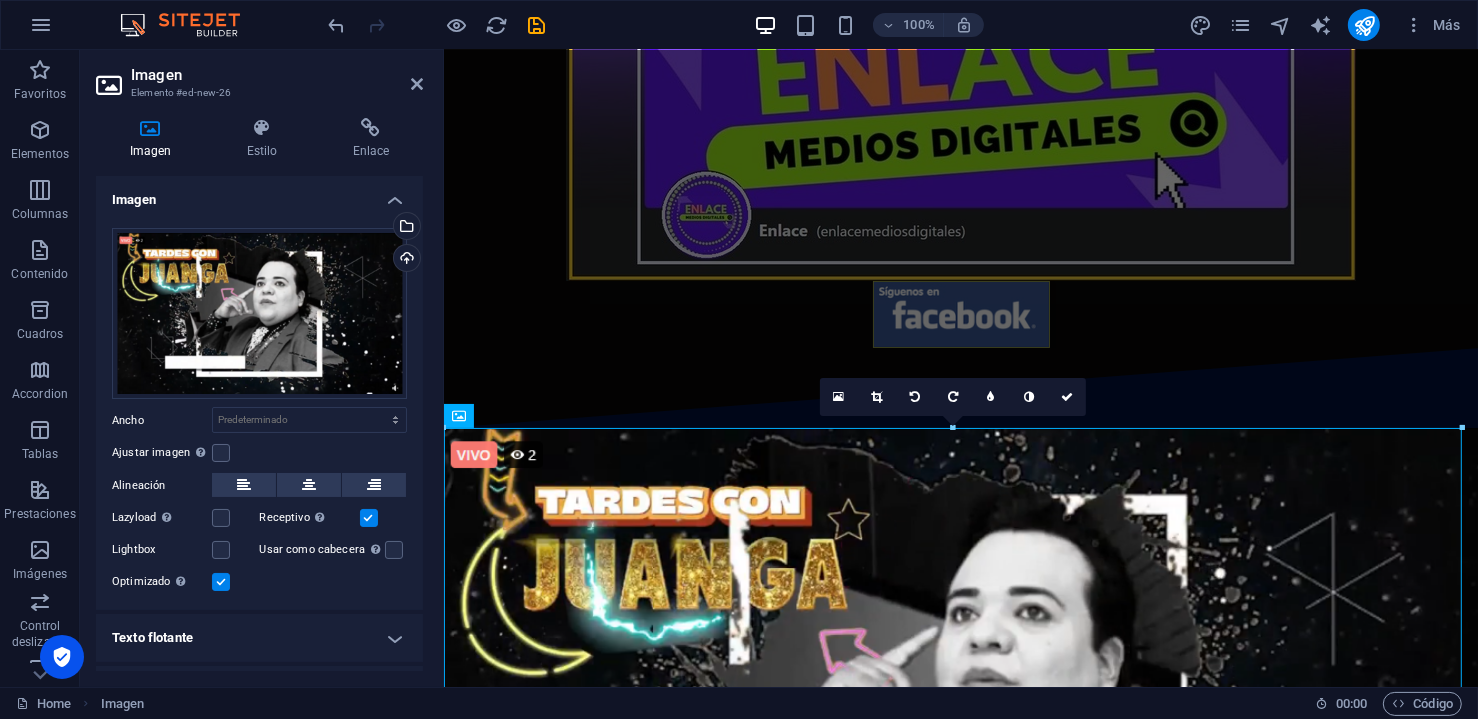 scroll, scrollTop: 0, scrollLeft: 0, axis: both 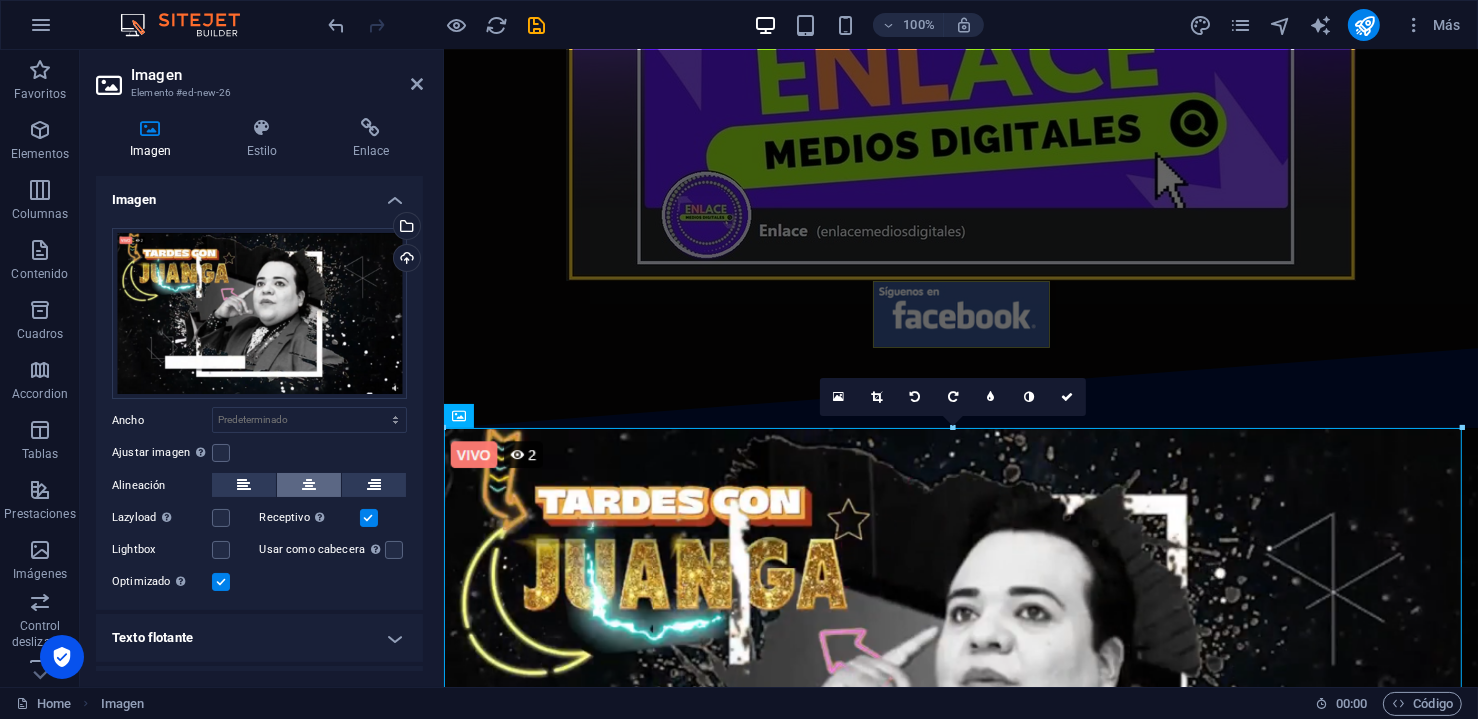 click at bounding box center (309, 485) 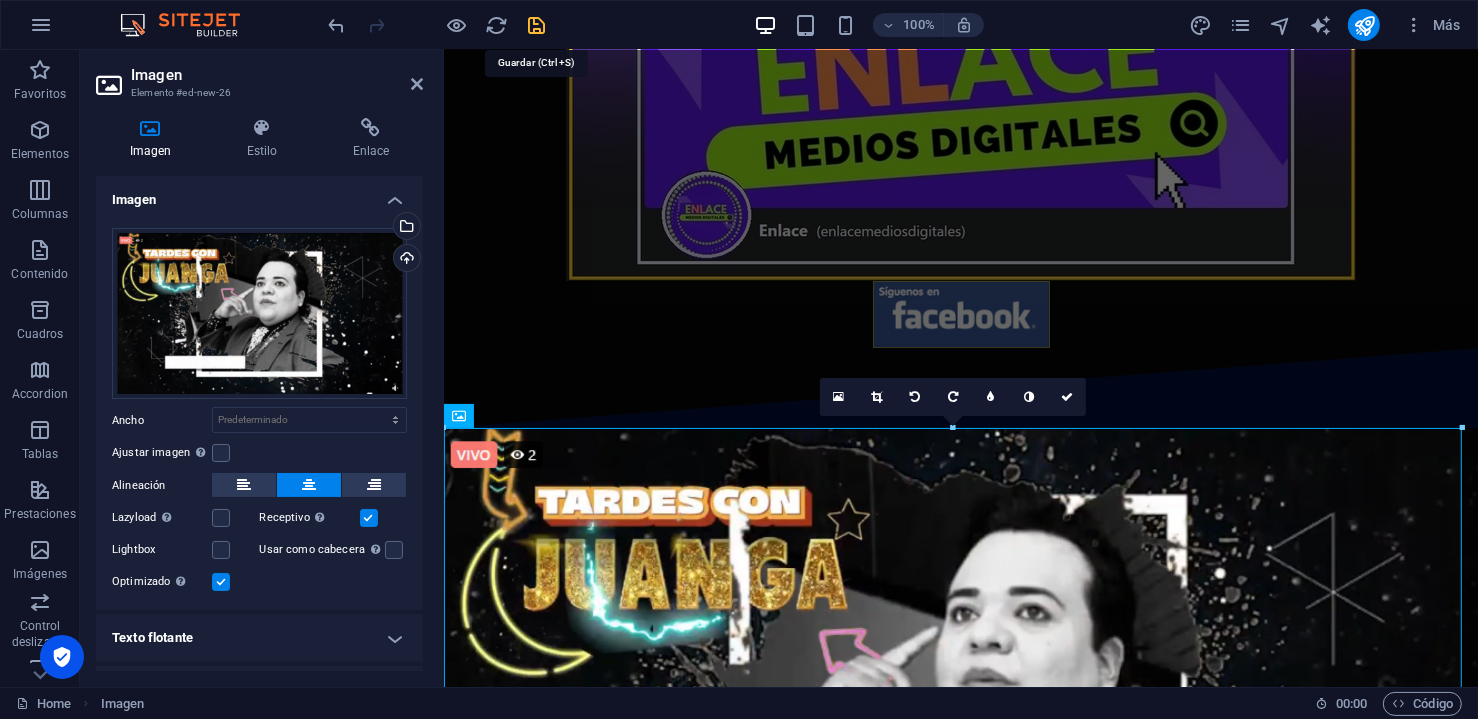 click at bounding box center [537, 25] 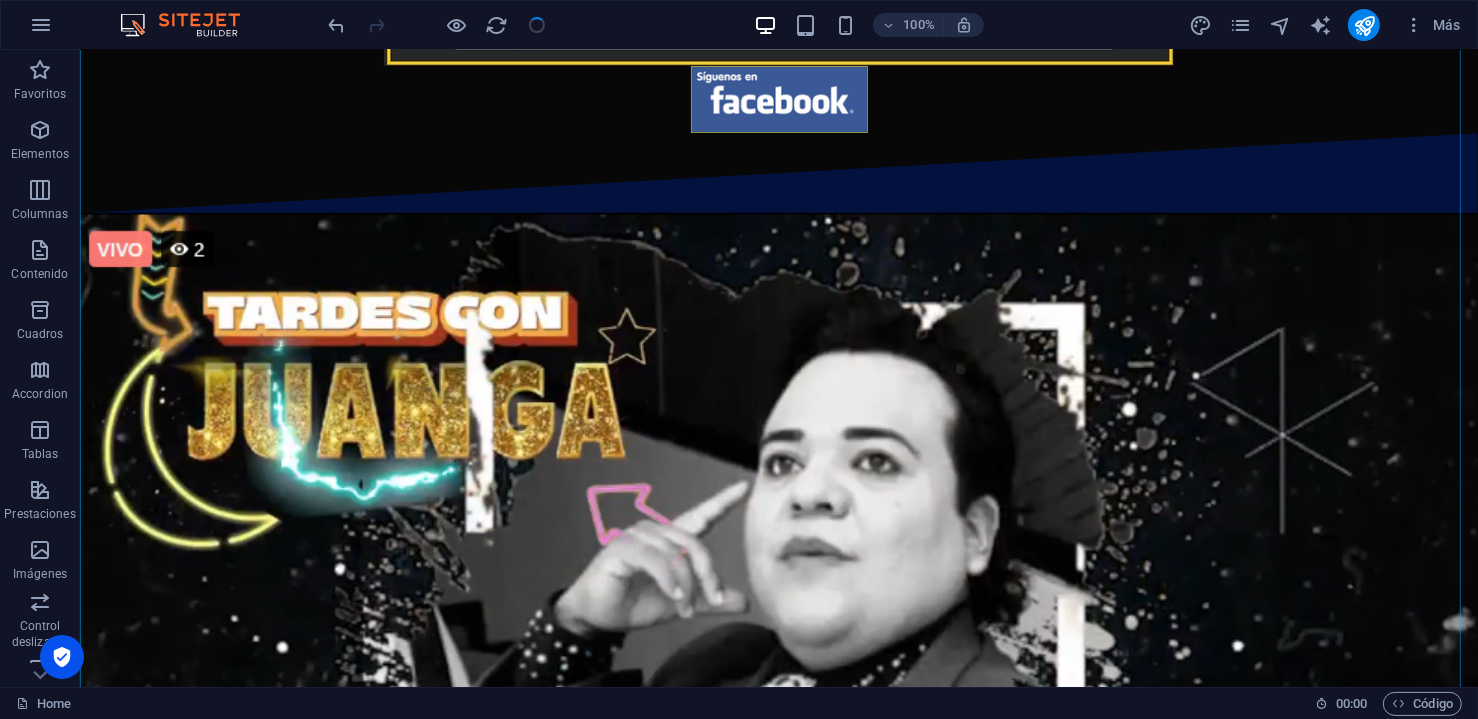 scroll, scrollTop: 666, scrollLeft: 0, axis: vertical 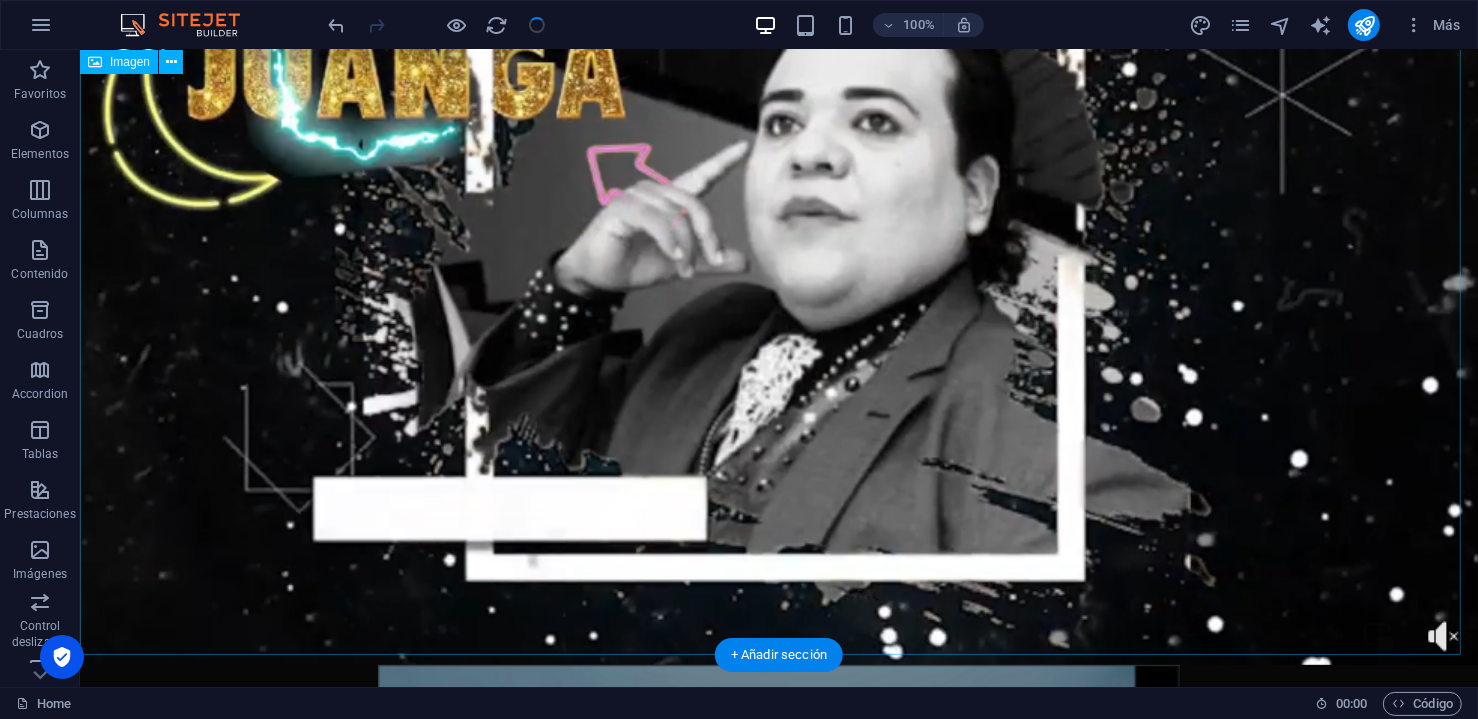 click at bounding box center (778, 269) 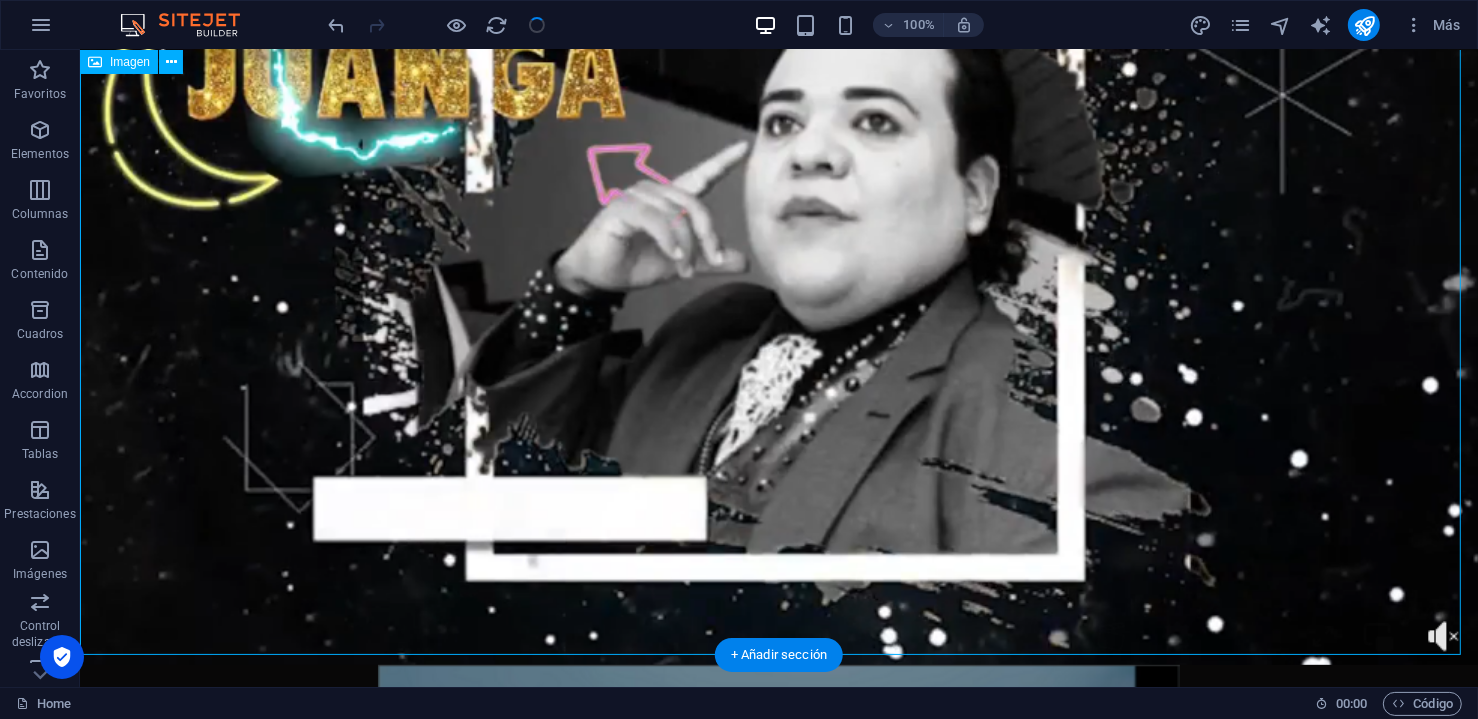 click at bounding box center [778, 269] 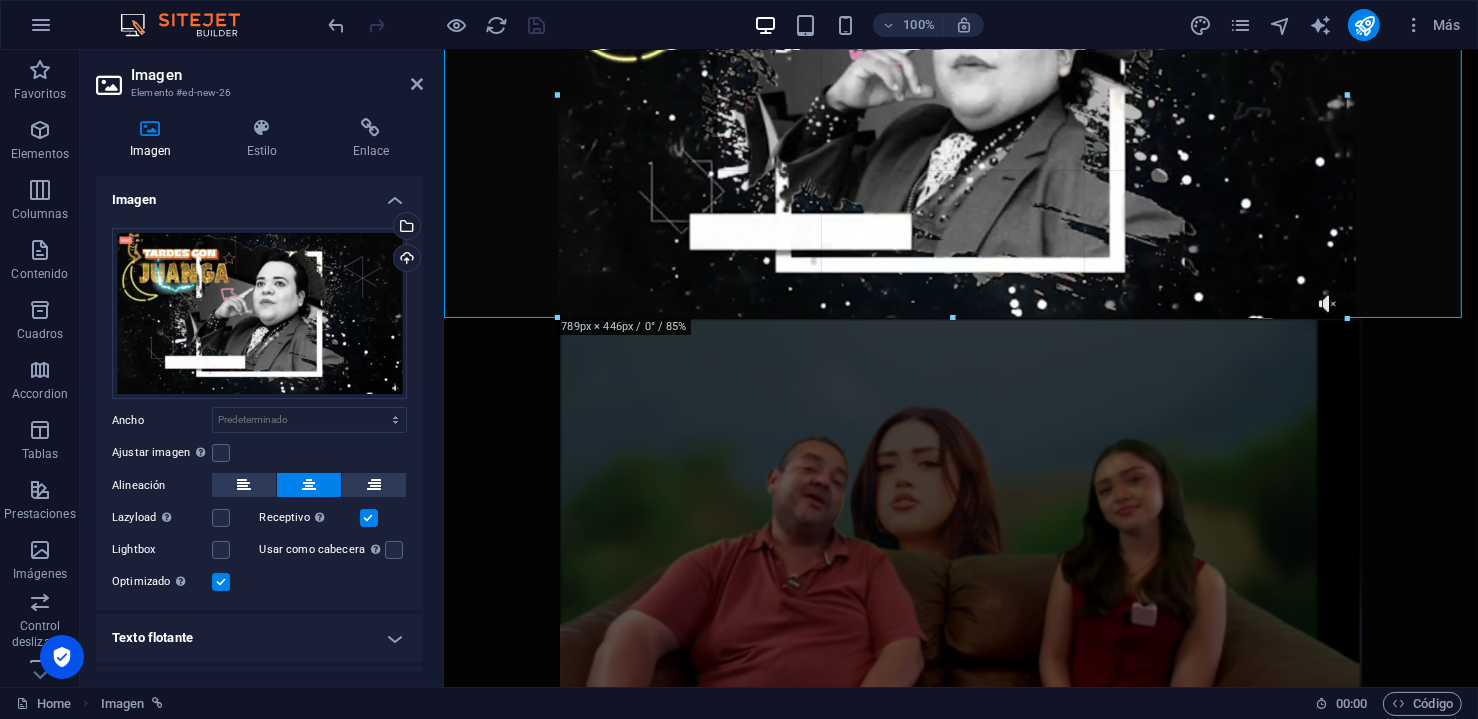 drag, startPoint x: 1459, startPoint y: 449, endPoint x: 778, endPoint y: 262, distance: 706.2082 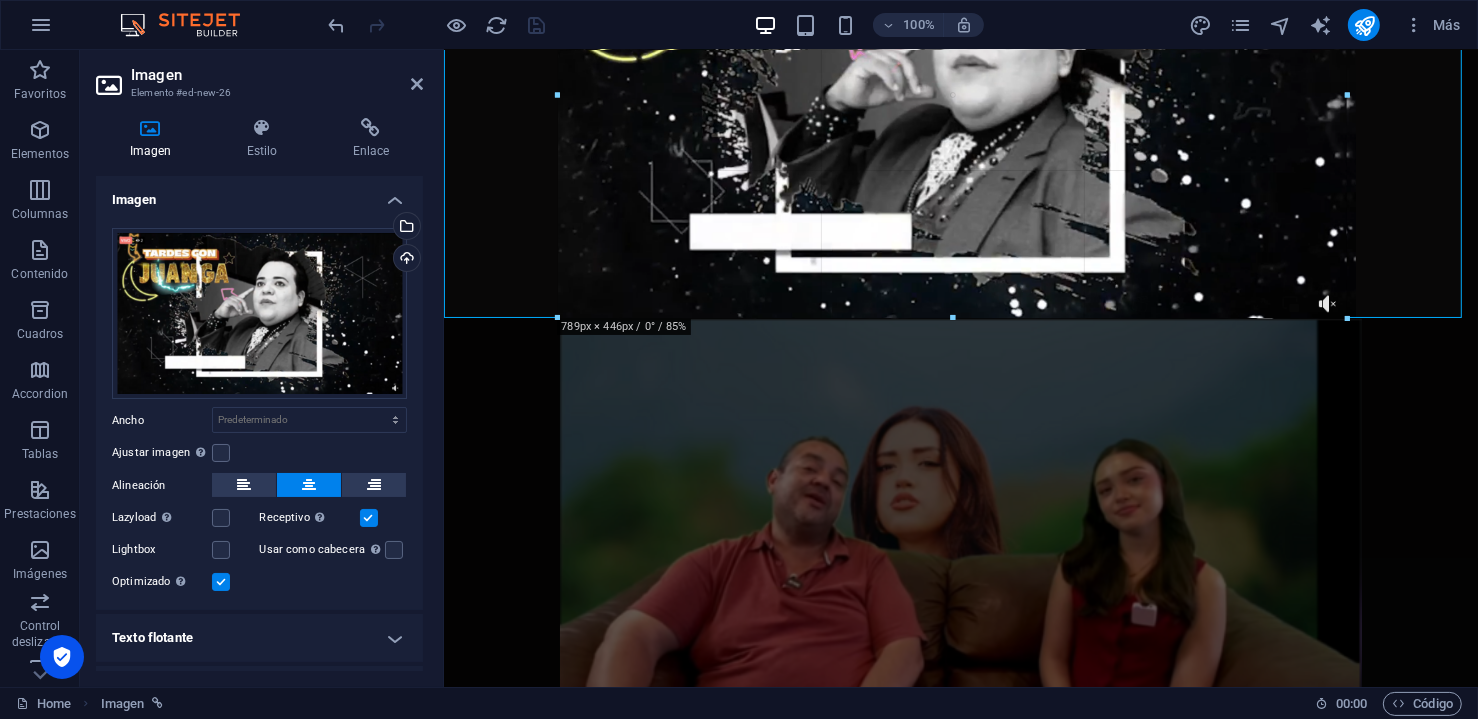 type on "791" 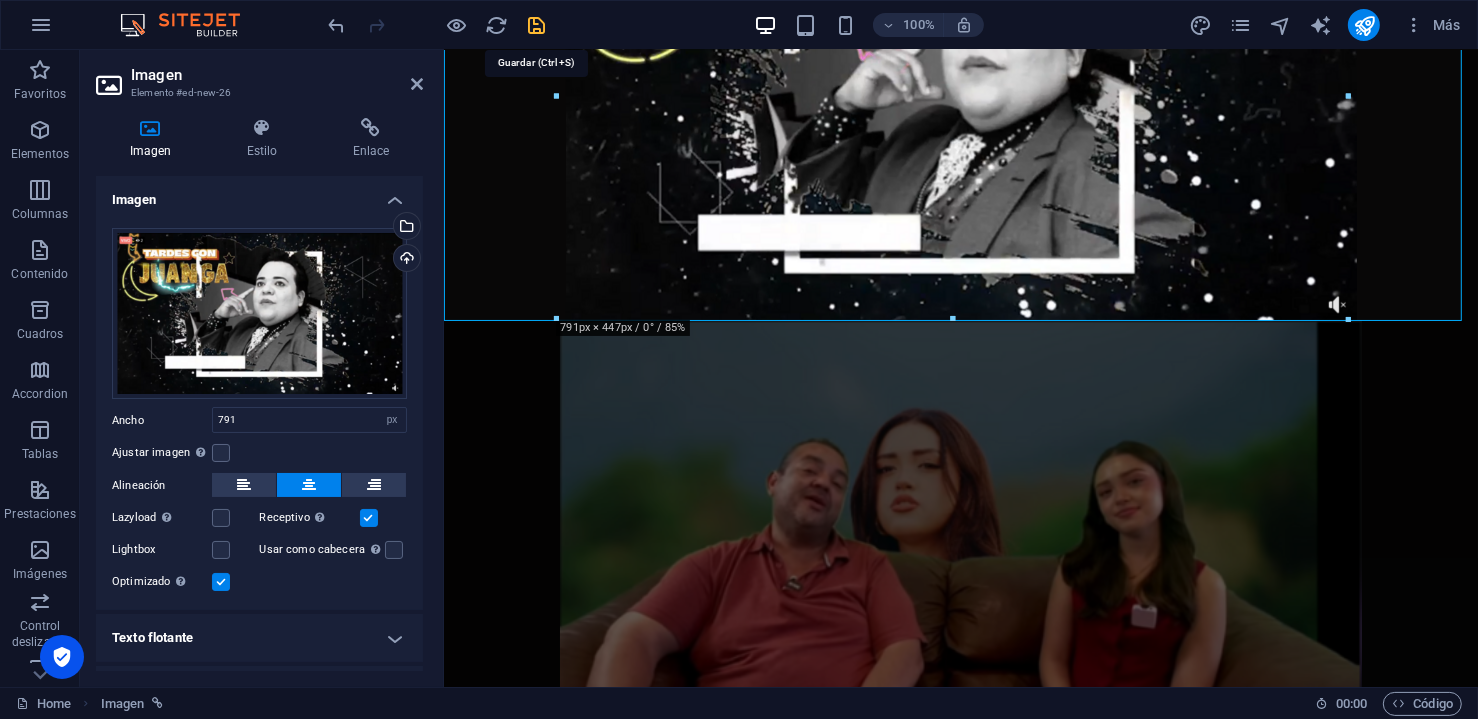 click at bounding box center (537, 25) 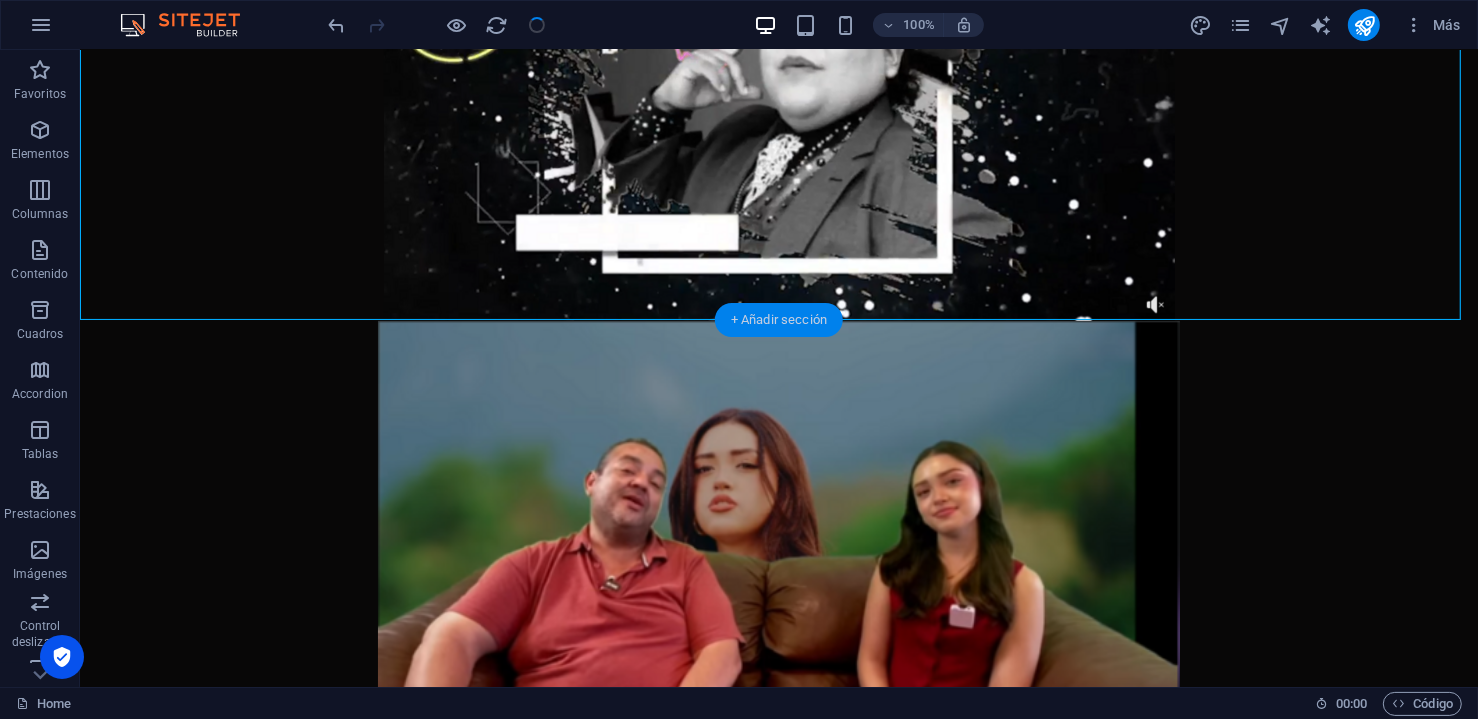 click on "+ Añadir sección" at bounding box center [779, 320] 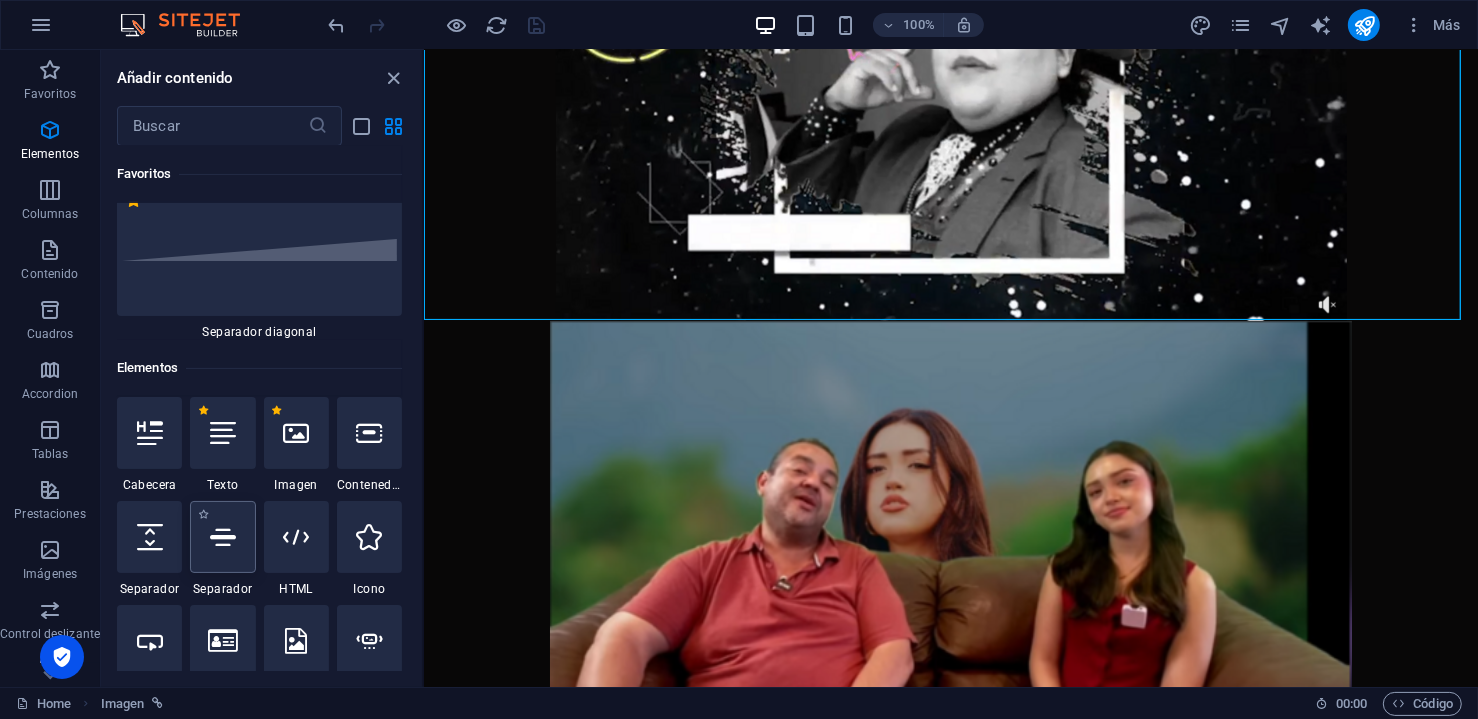 scroll, scrollTop: 0, scrollLeft: 0, axis: both 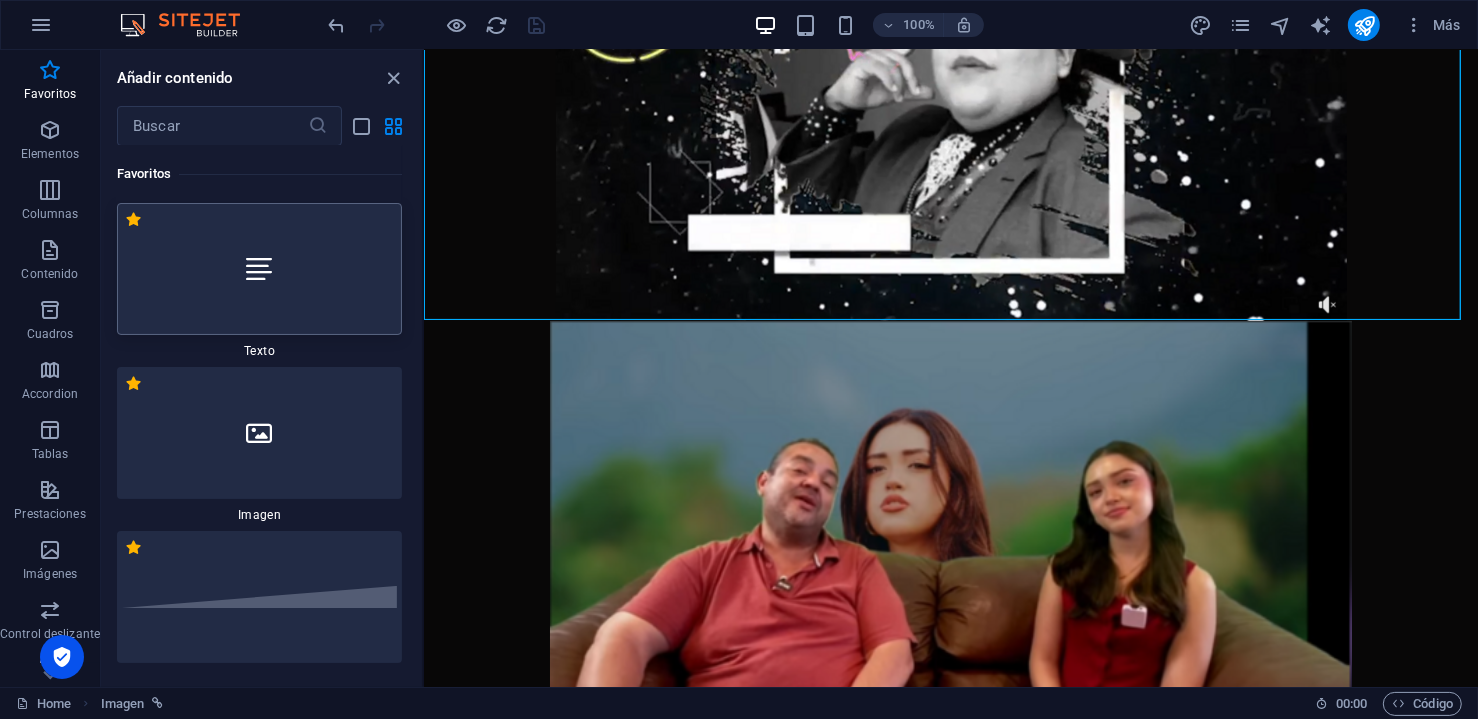 click at bounding box center (259, 269) 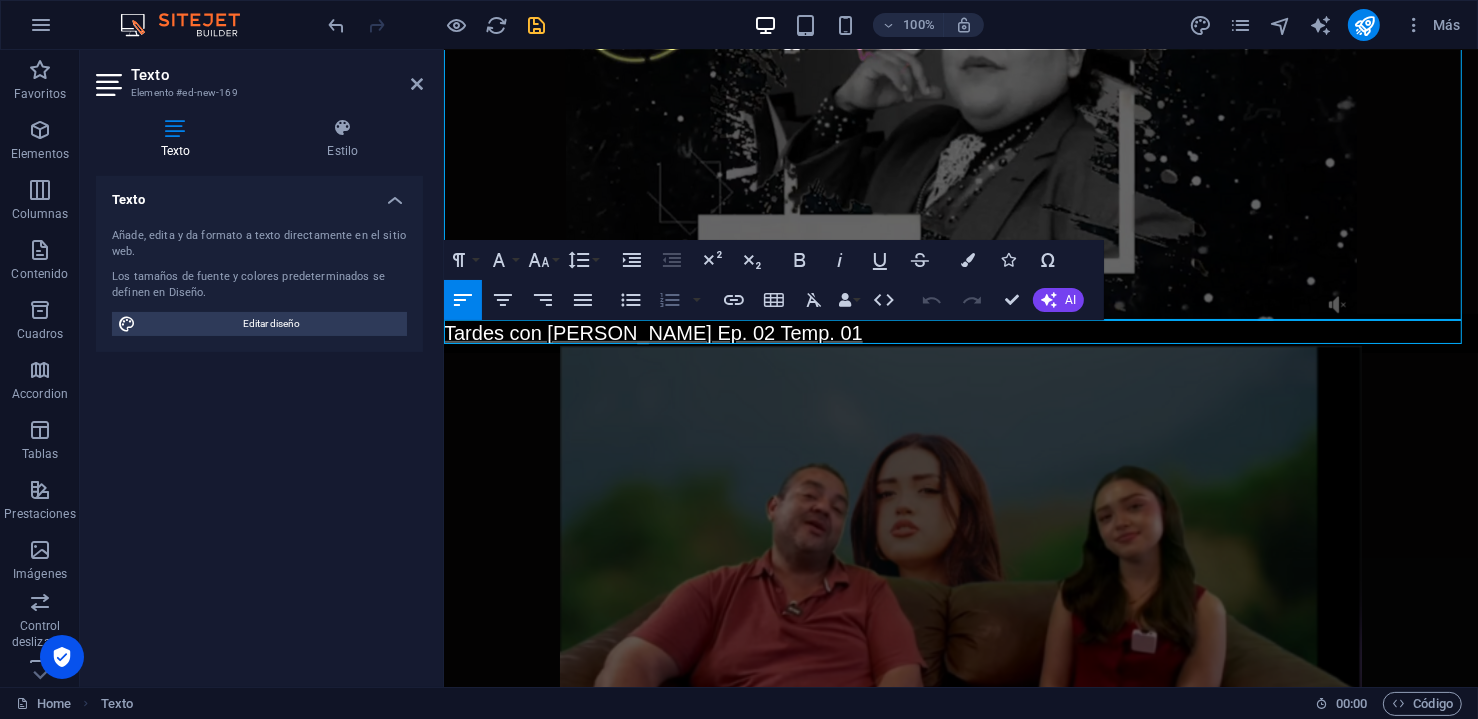 scroll, scrollTop: 659, scrollLeft: 0, axis: vertical 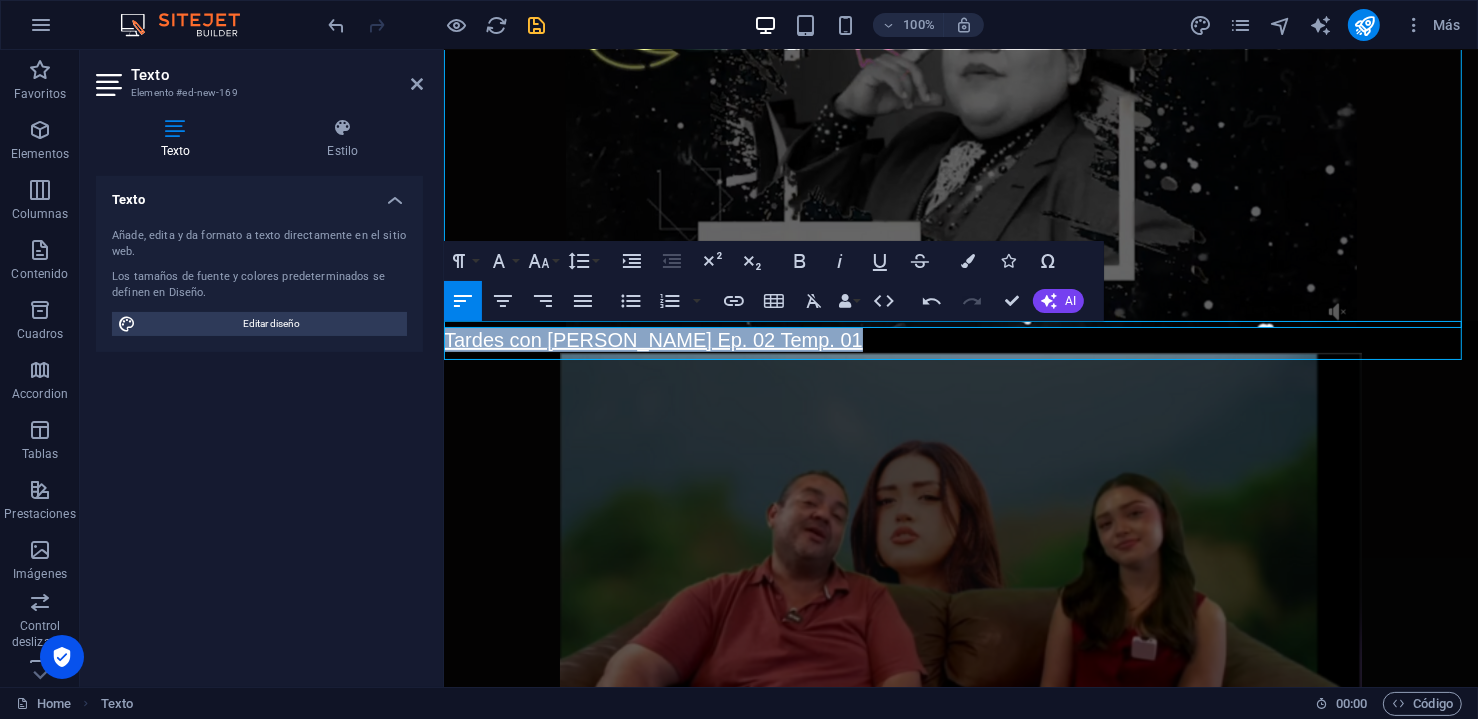 drag, startPoint x: 861, startPoint y: 343, endPoint x: 401, endPoint y: 343, distance: 460 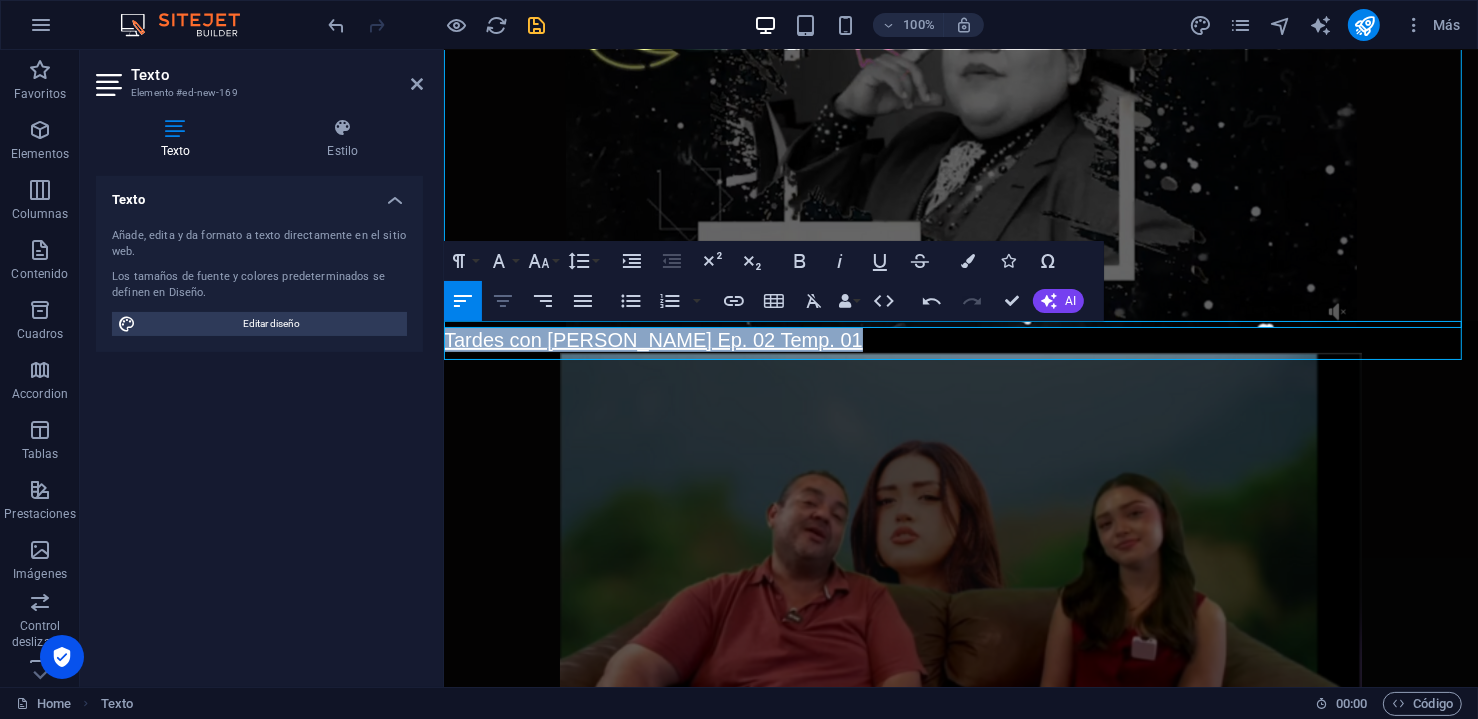 click 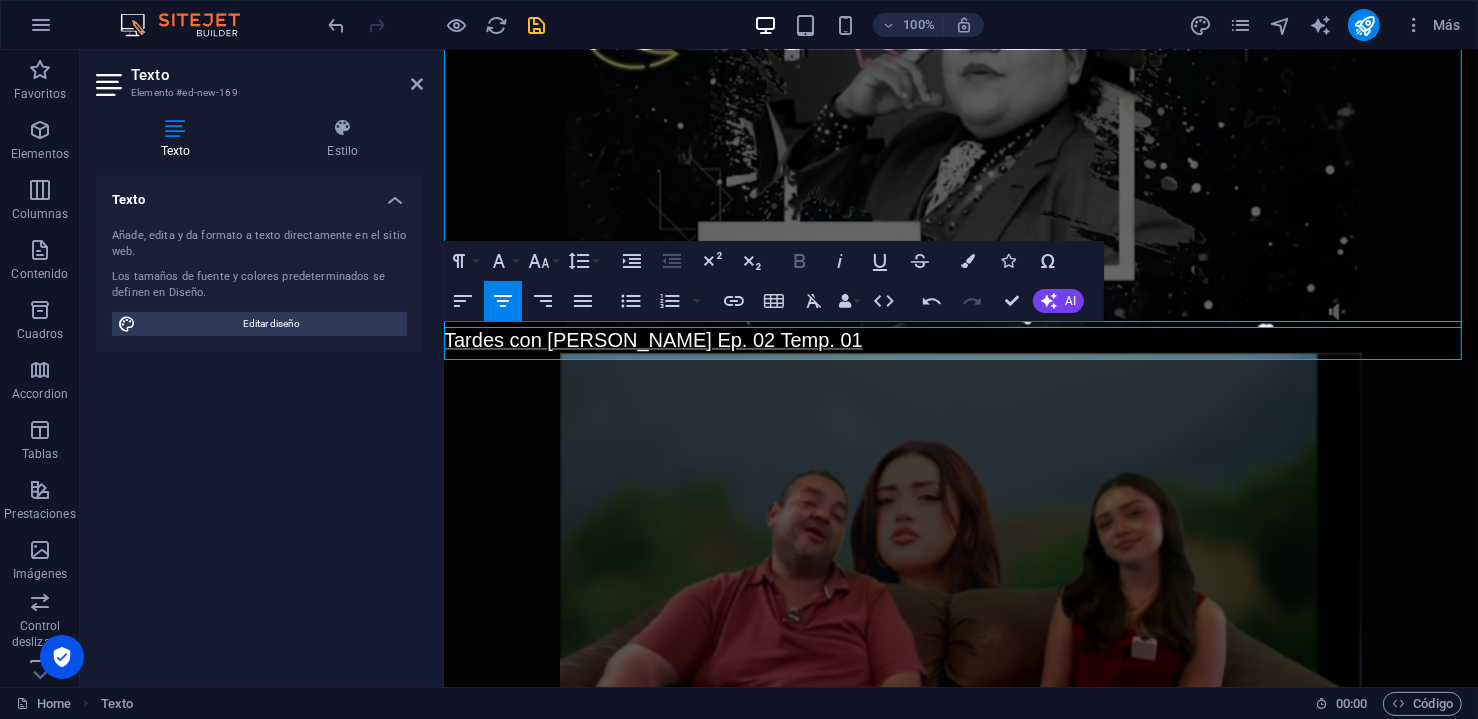 click 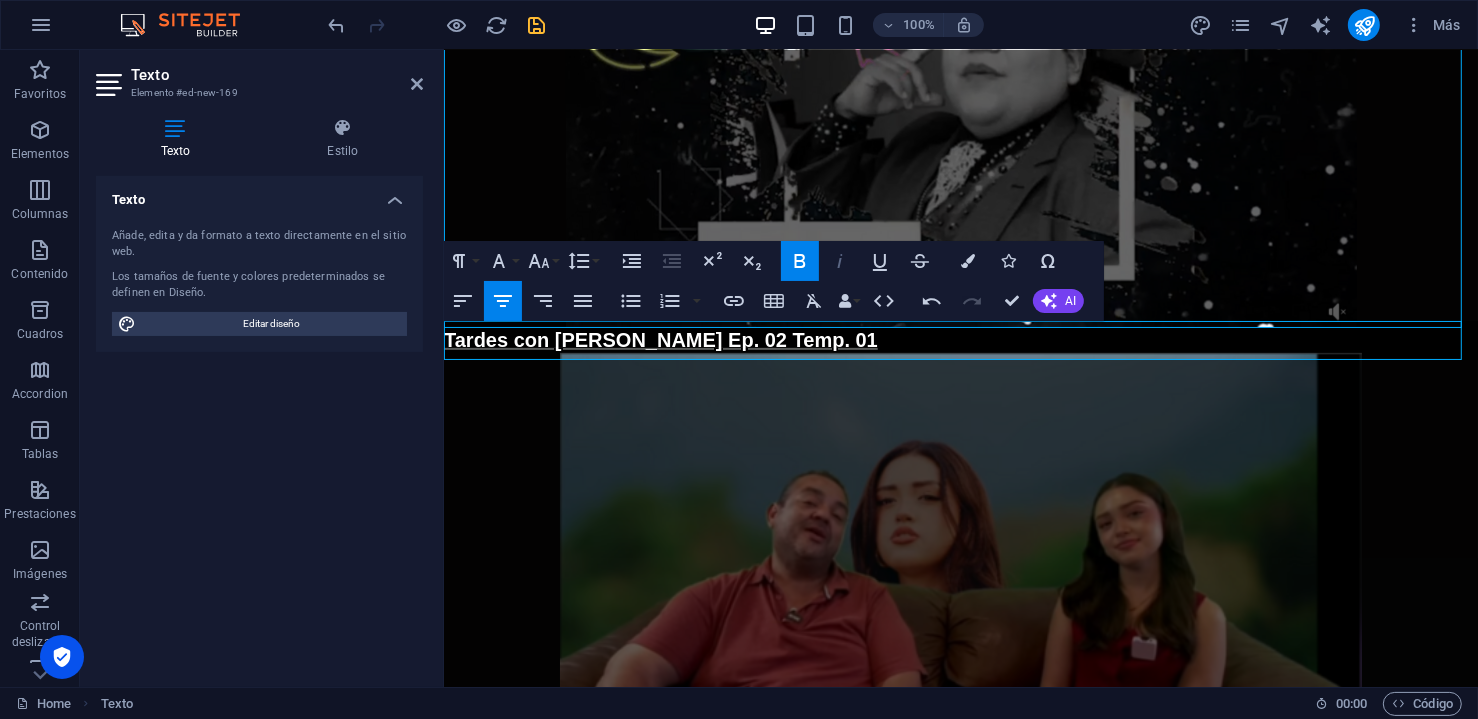 click 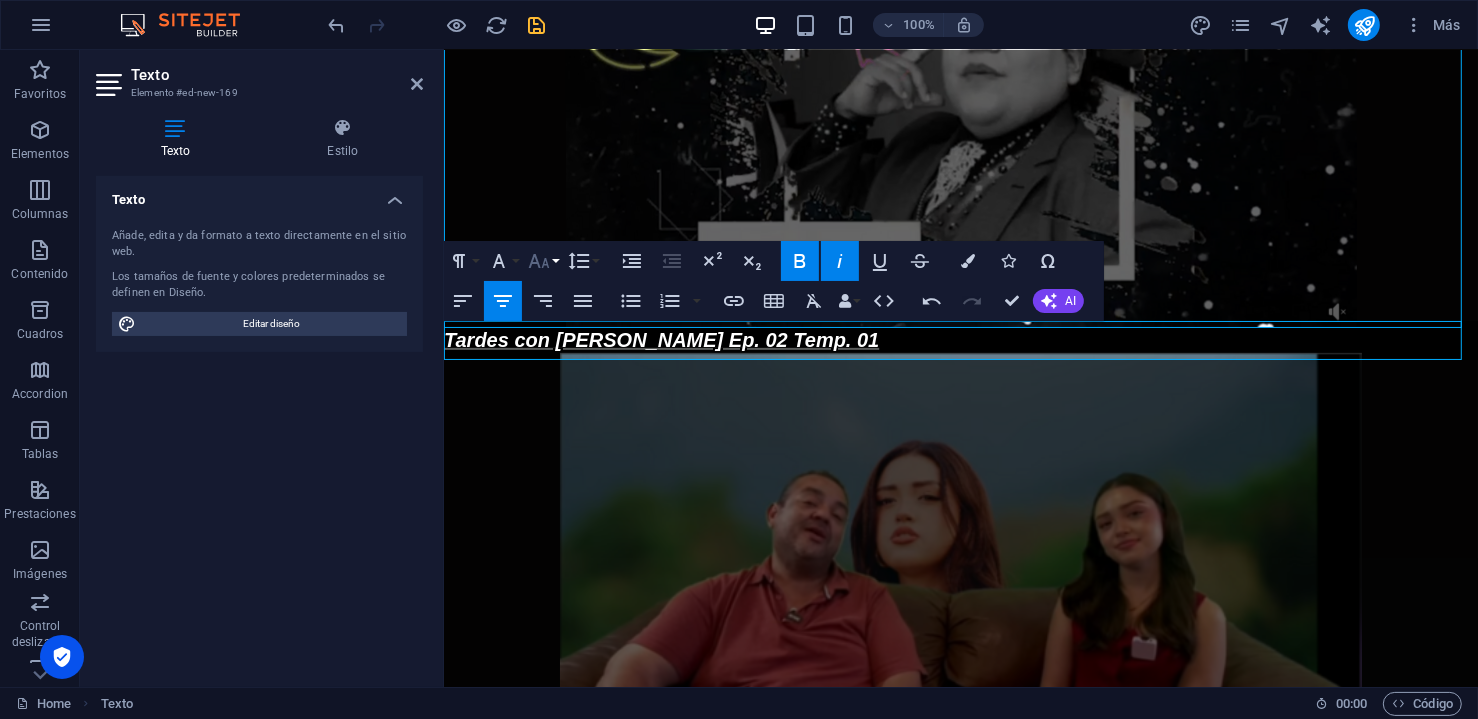 click 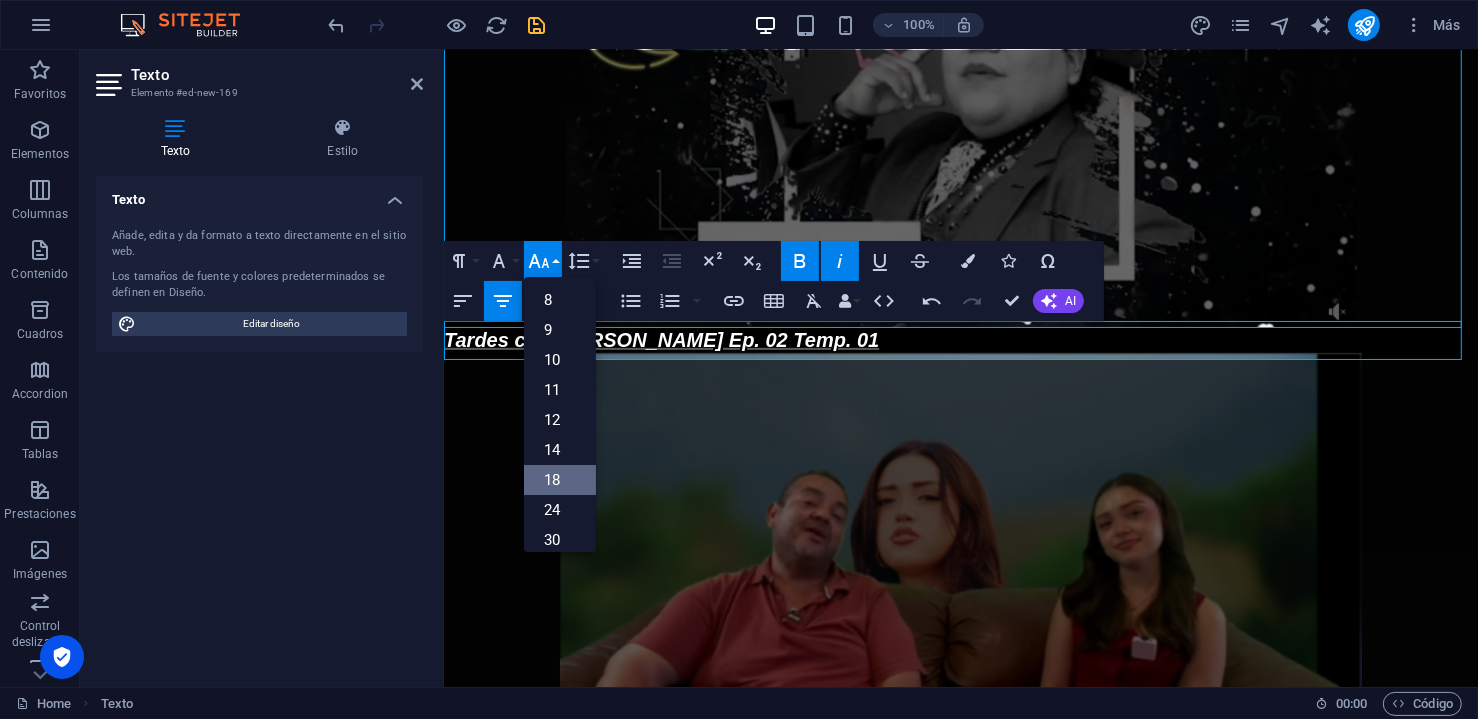 scroll, scrollTop: 111, scrollLeft: 0, axis: vertical 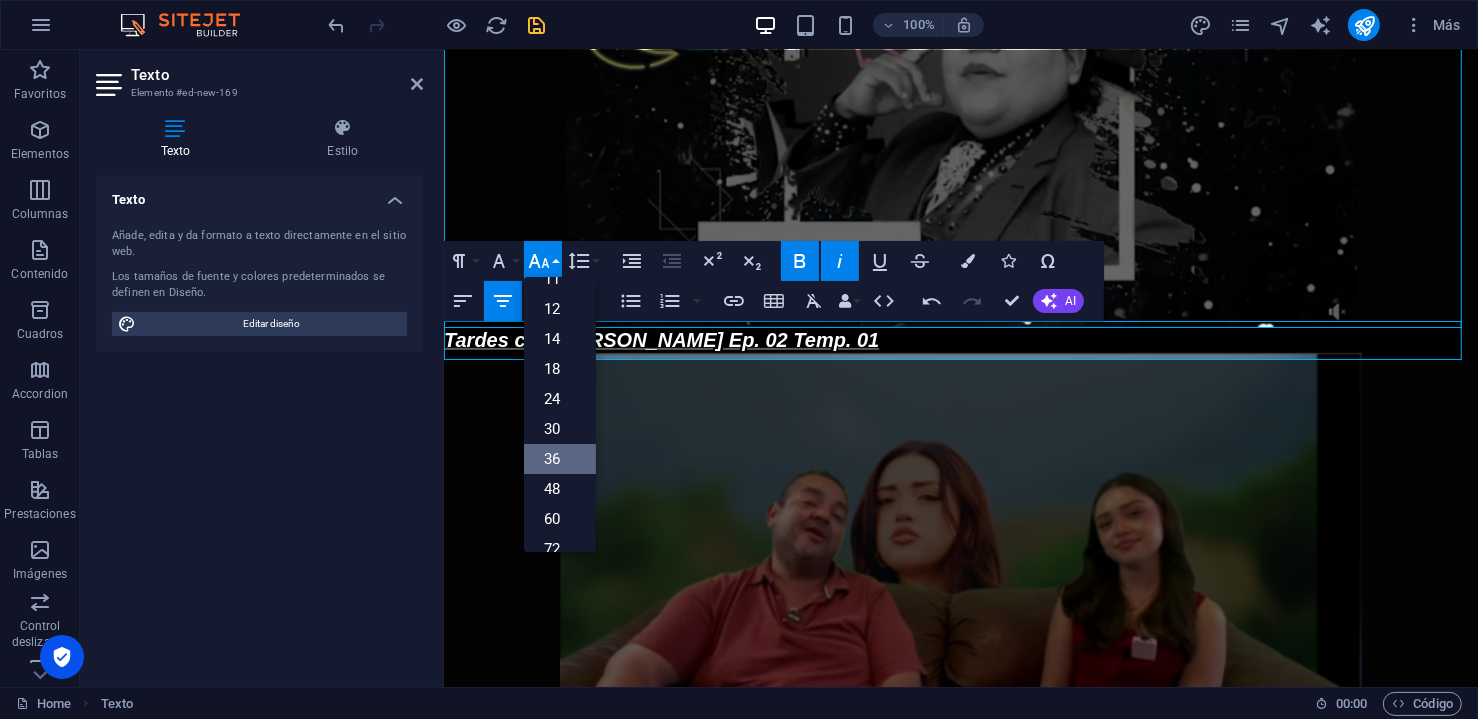 click on "36" at bounding box center [560, 459] 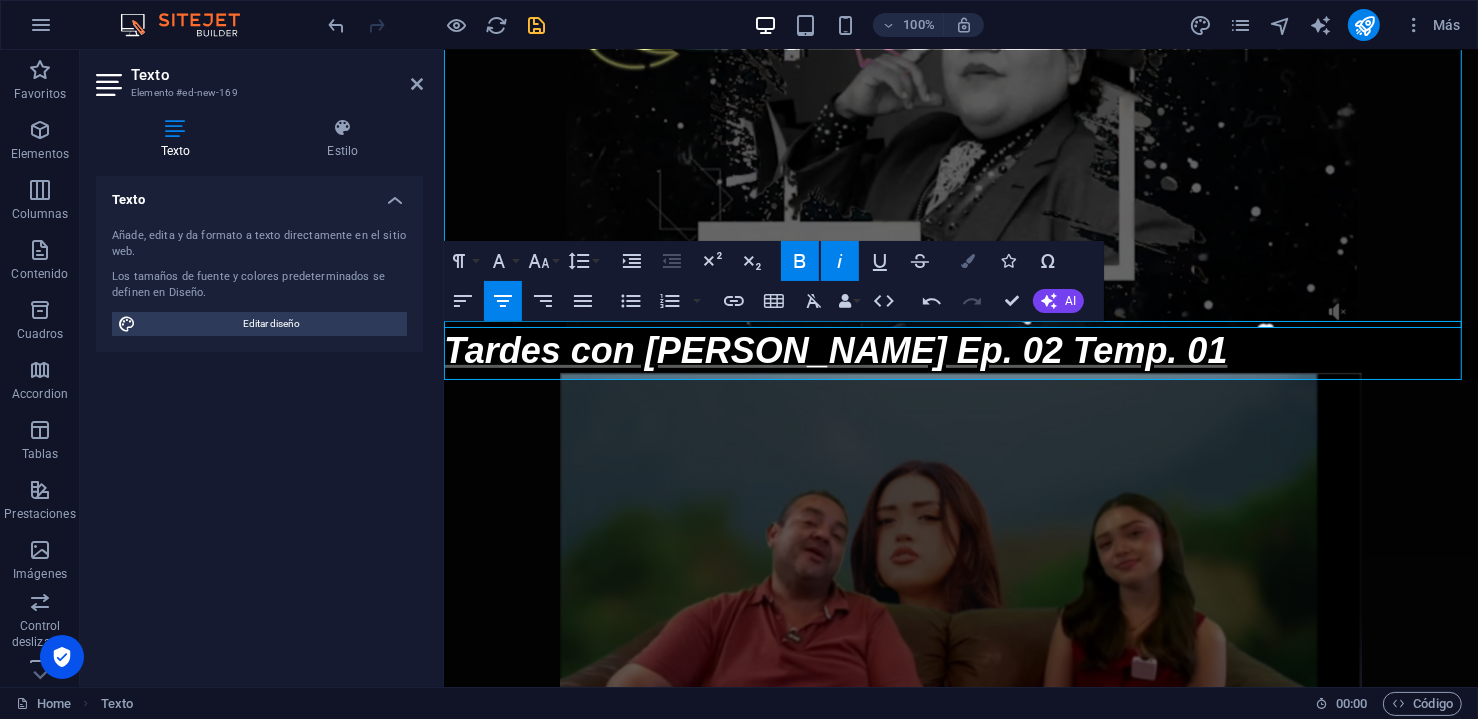click at bounding box center [968, 261] 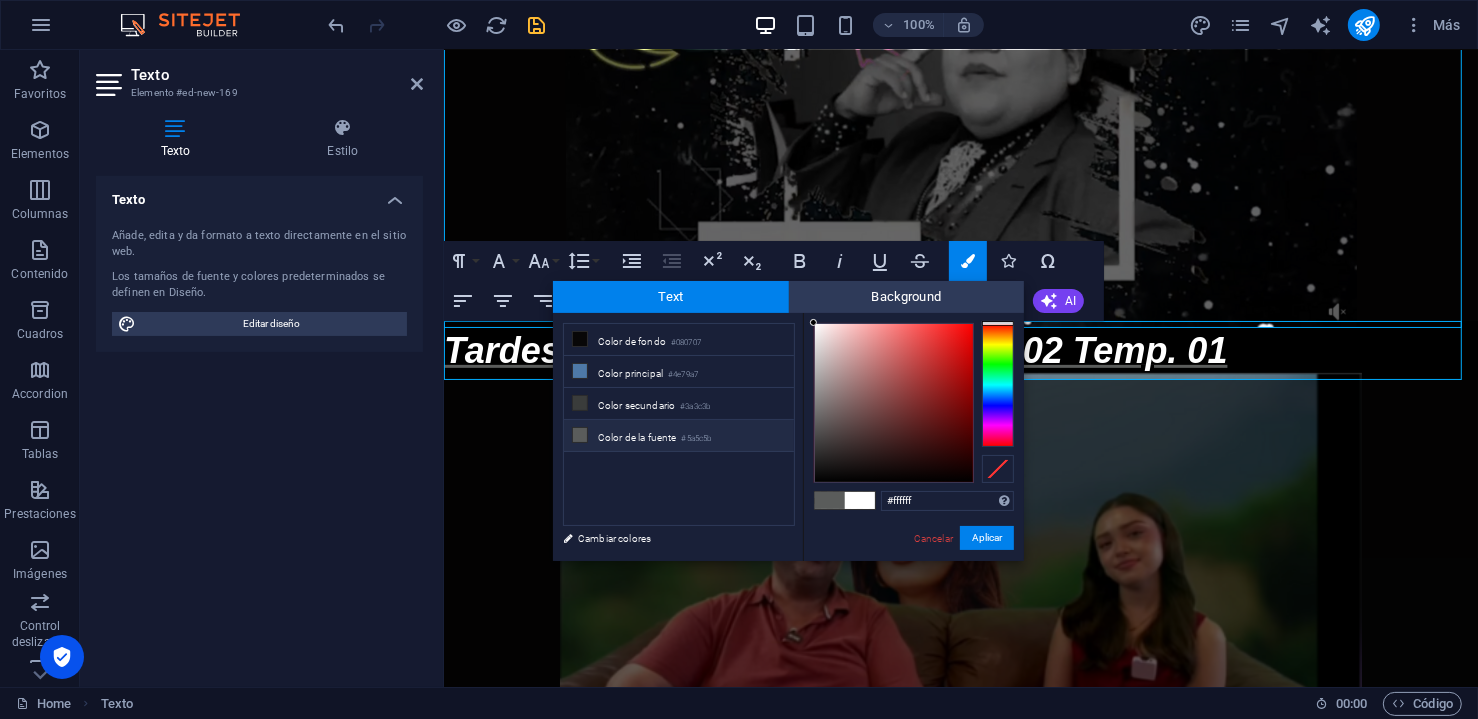 click at bounding box center [998, 385] 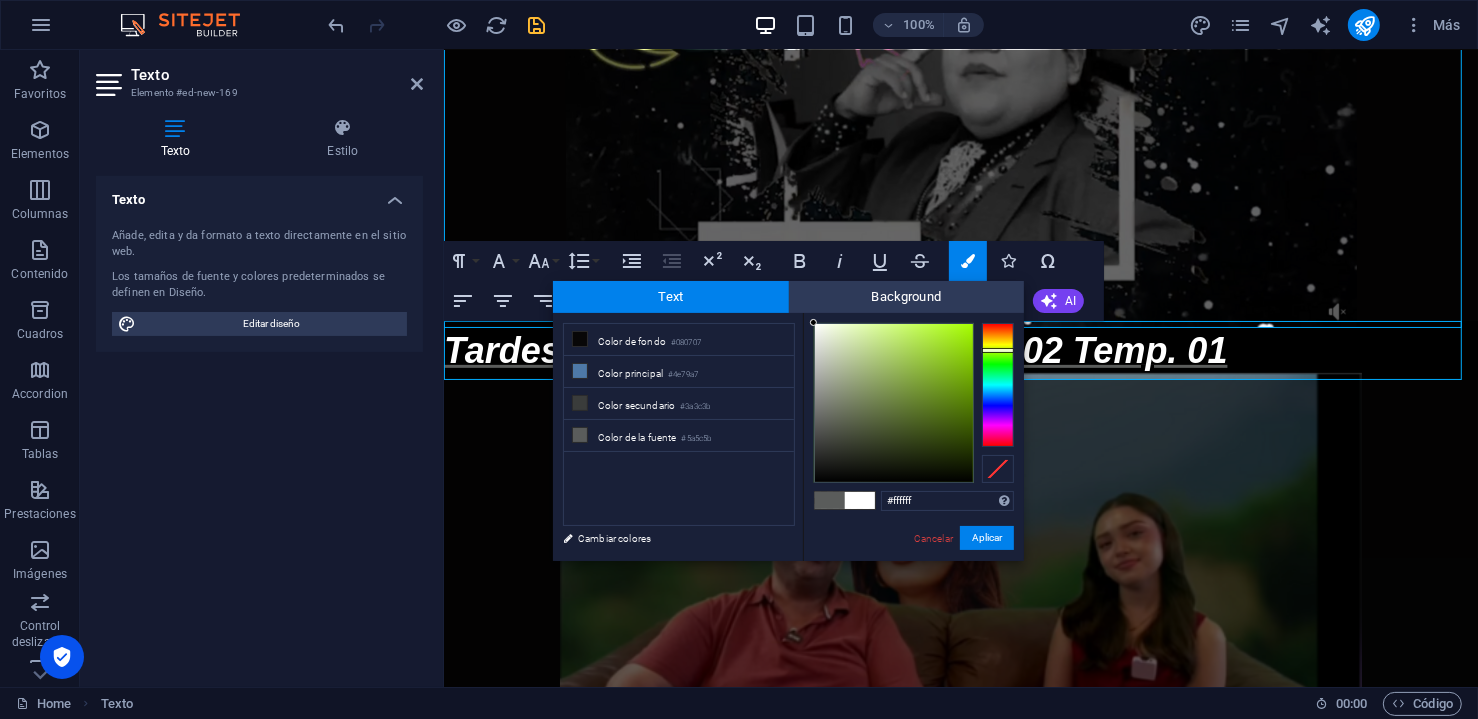 type on "#b5e066" 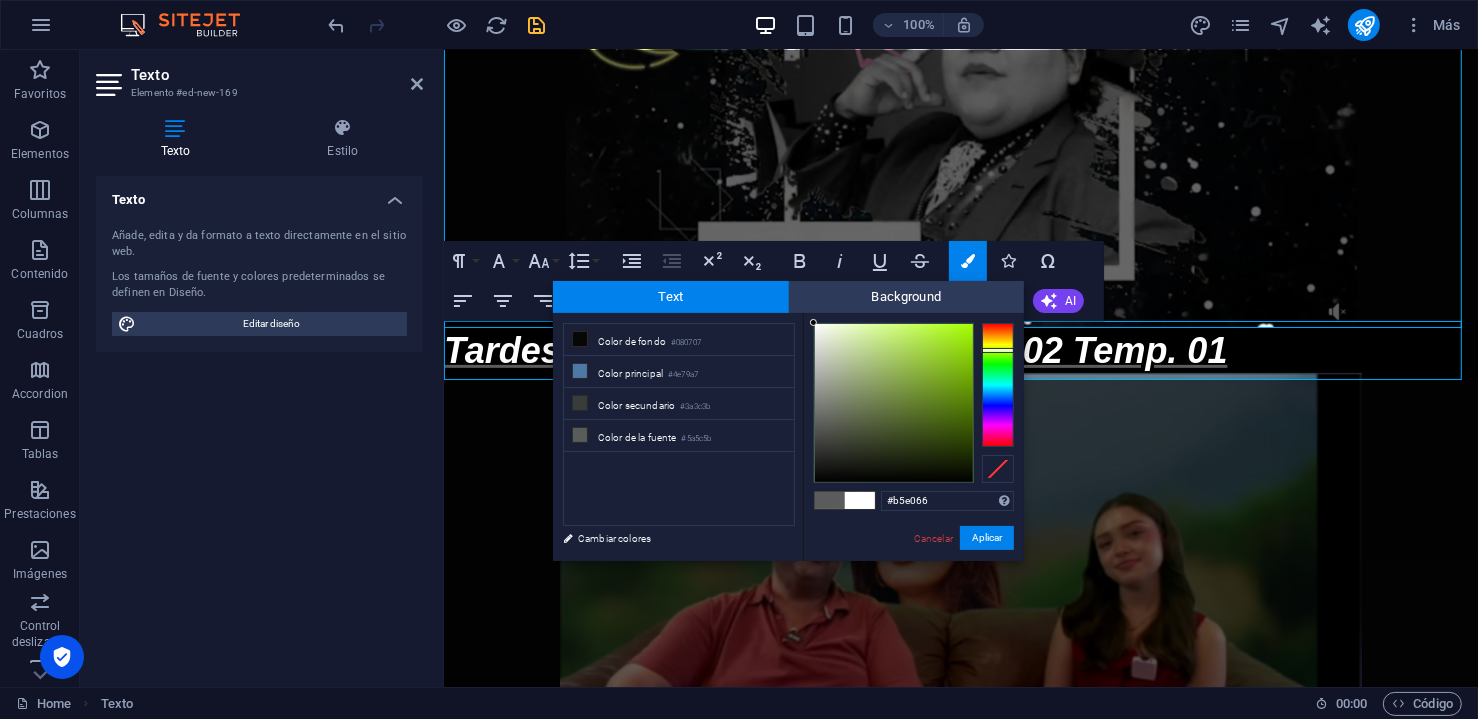 click at bounding box center (894, 403) 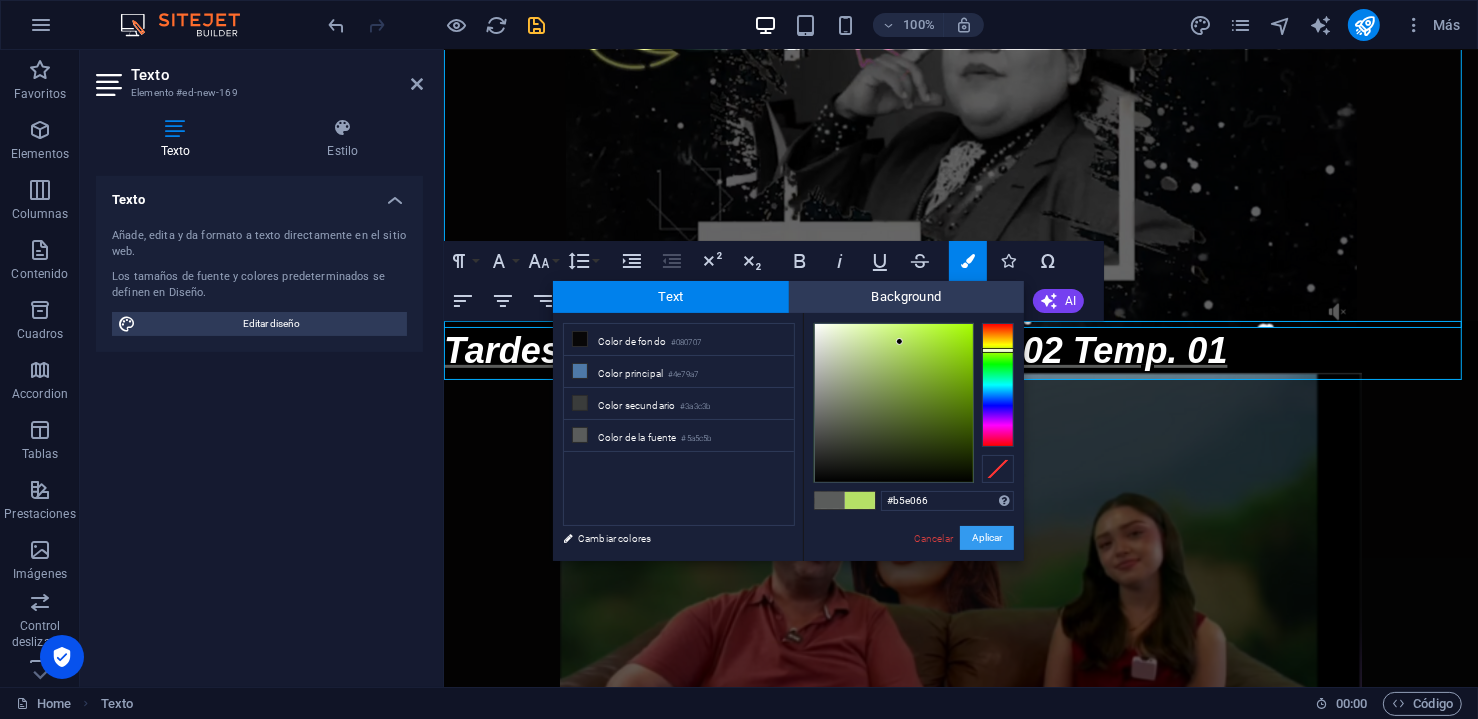 click on "Aplicar" at bounding box center (987, 538) 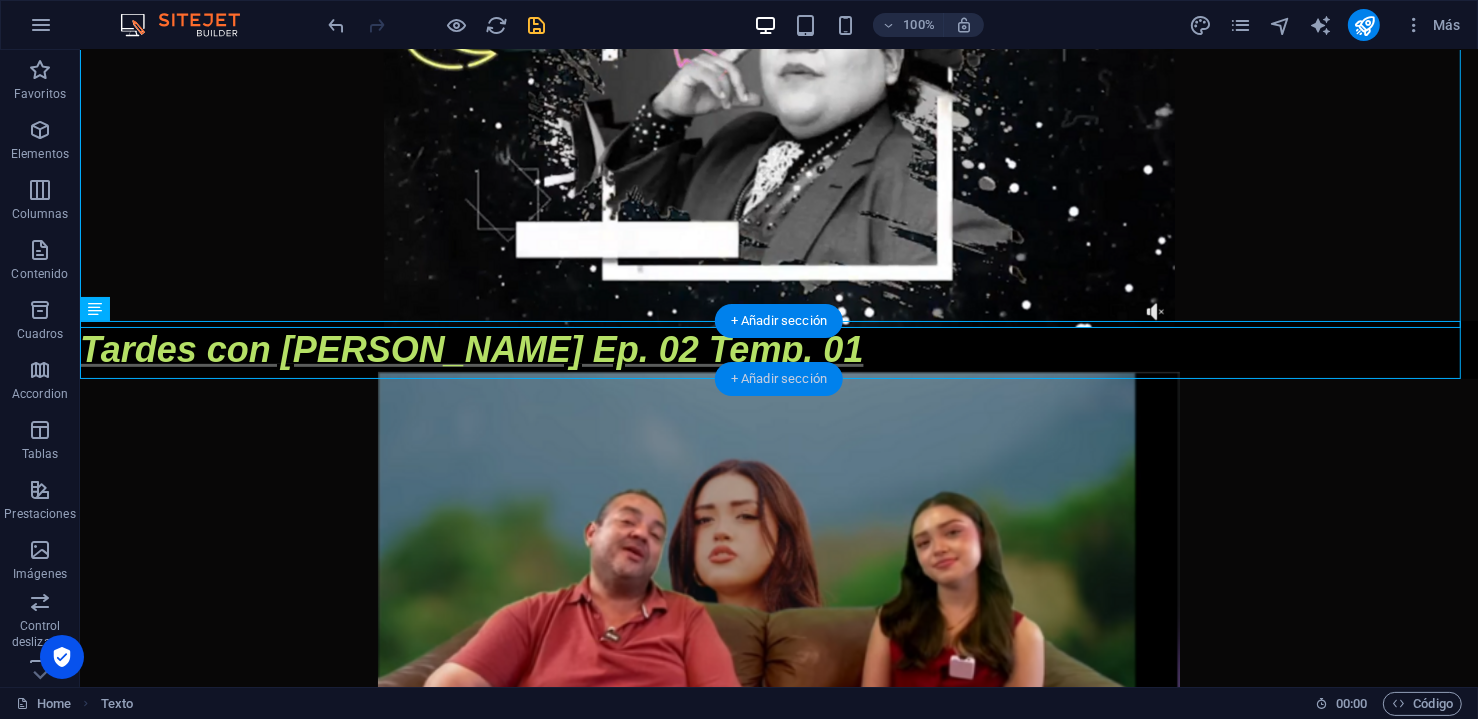click on "+ Añadir sección" at bounding box center [779, 379] 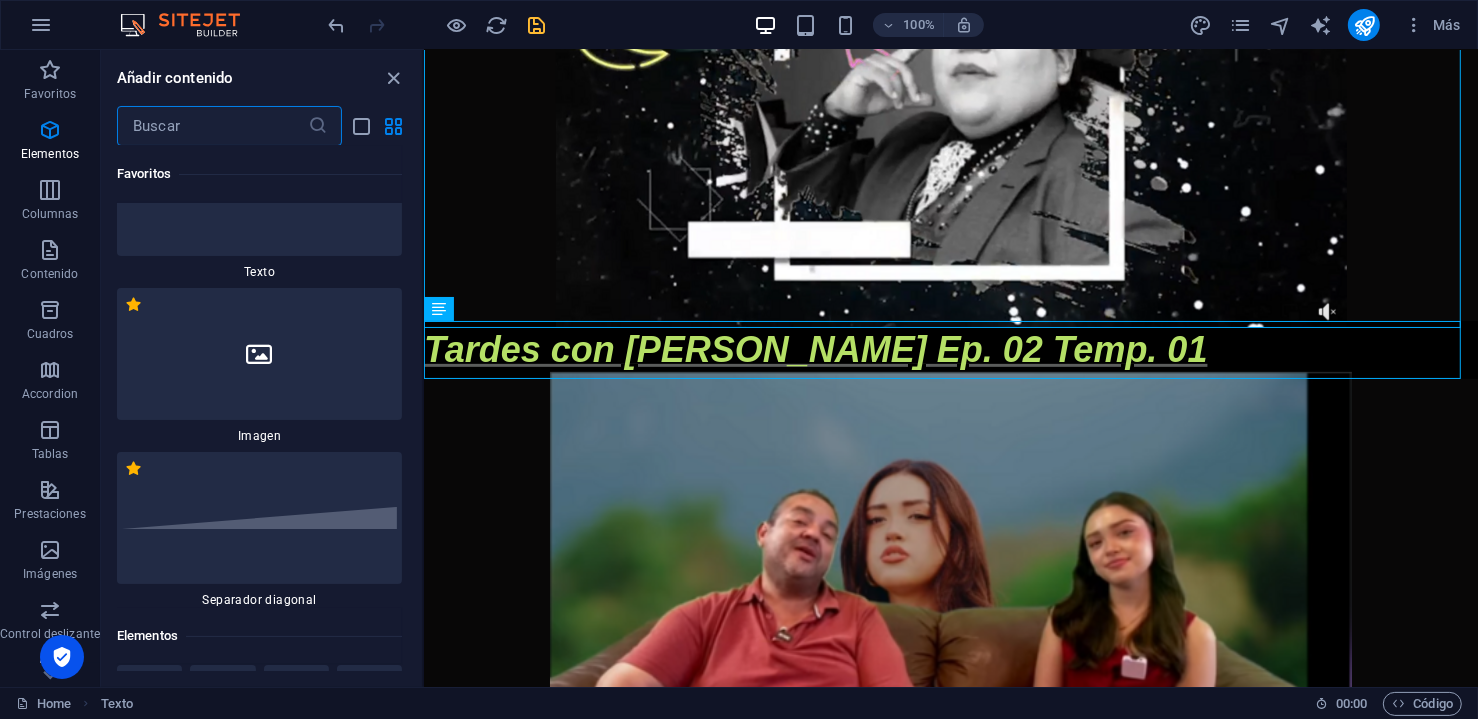 scroll, scrollTop: 0, scrollLeft: 0, axis: both 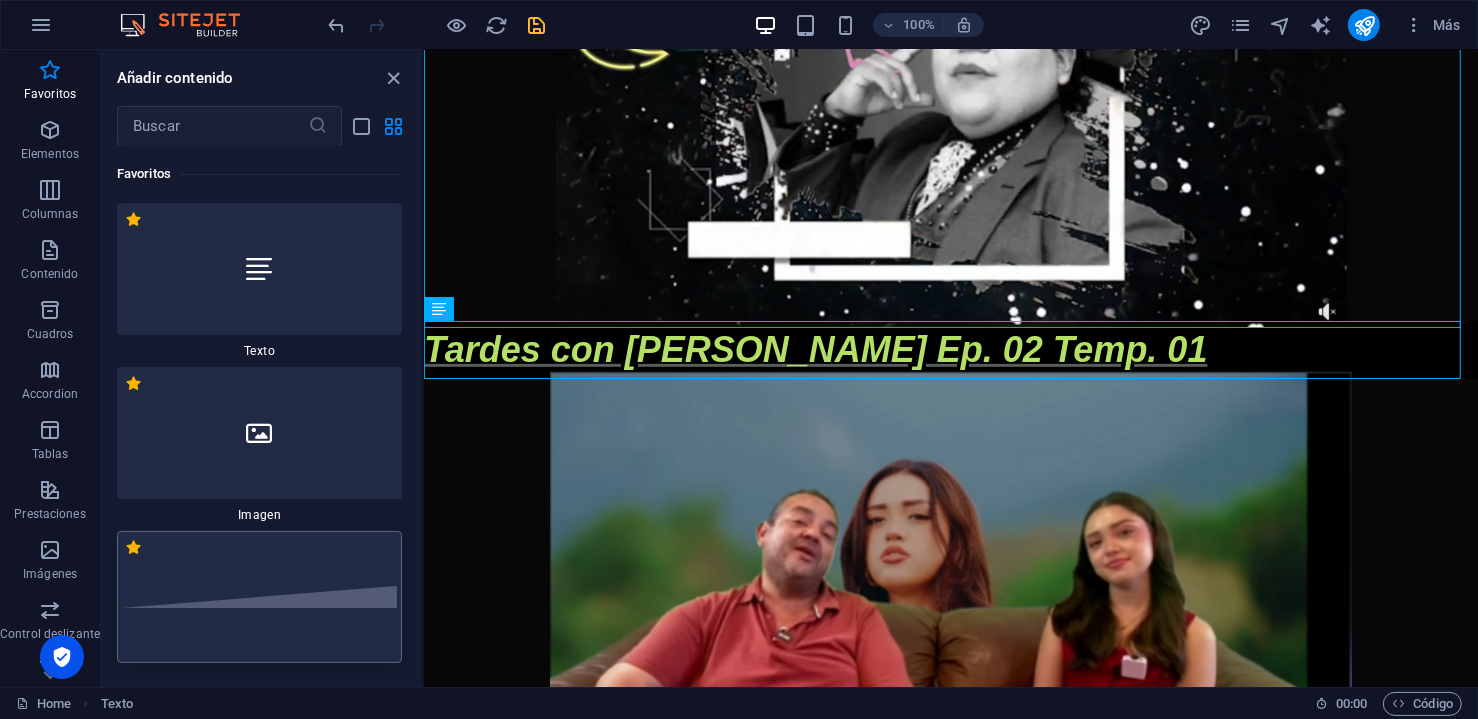 drag, startPoint x: 364, startPoint y: 558, endPoint x: 325, endPoint y: 532, distance: 46.872166 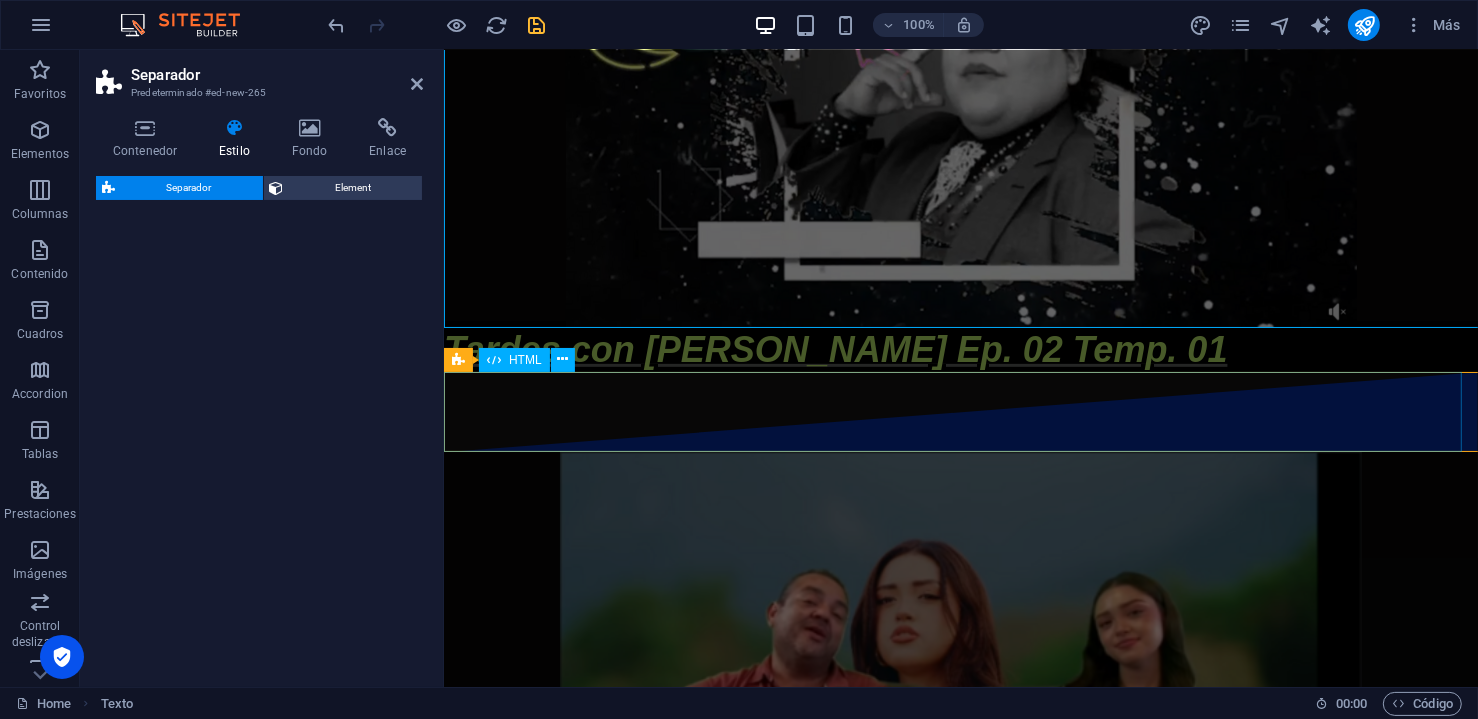 select on "diagonal" 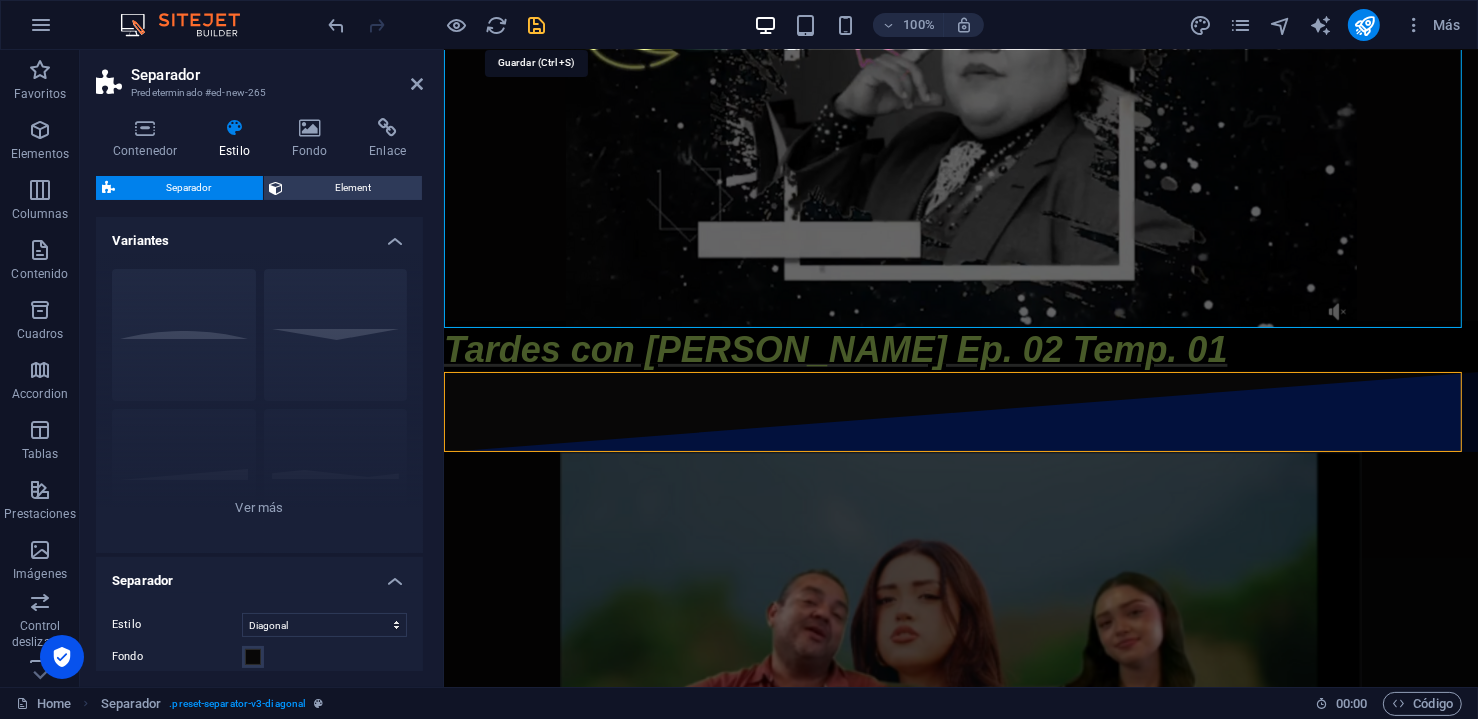 click at bounding box center (537, 25) 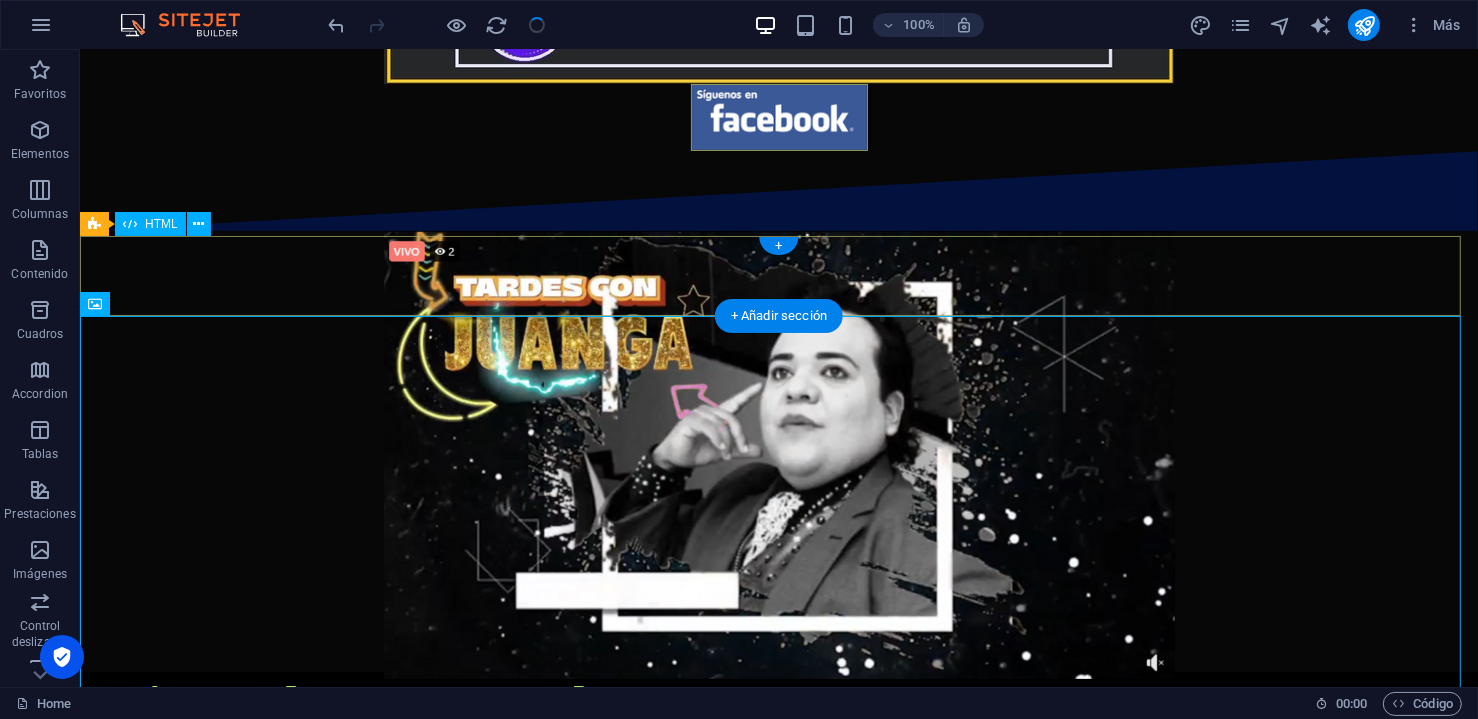 scroll, scrollTop: 215, scrollLeft: 0, axis: vertical 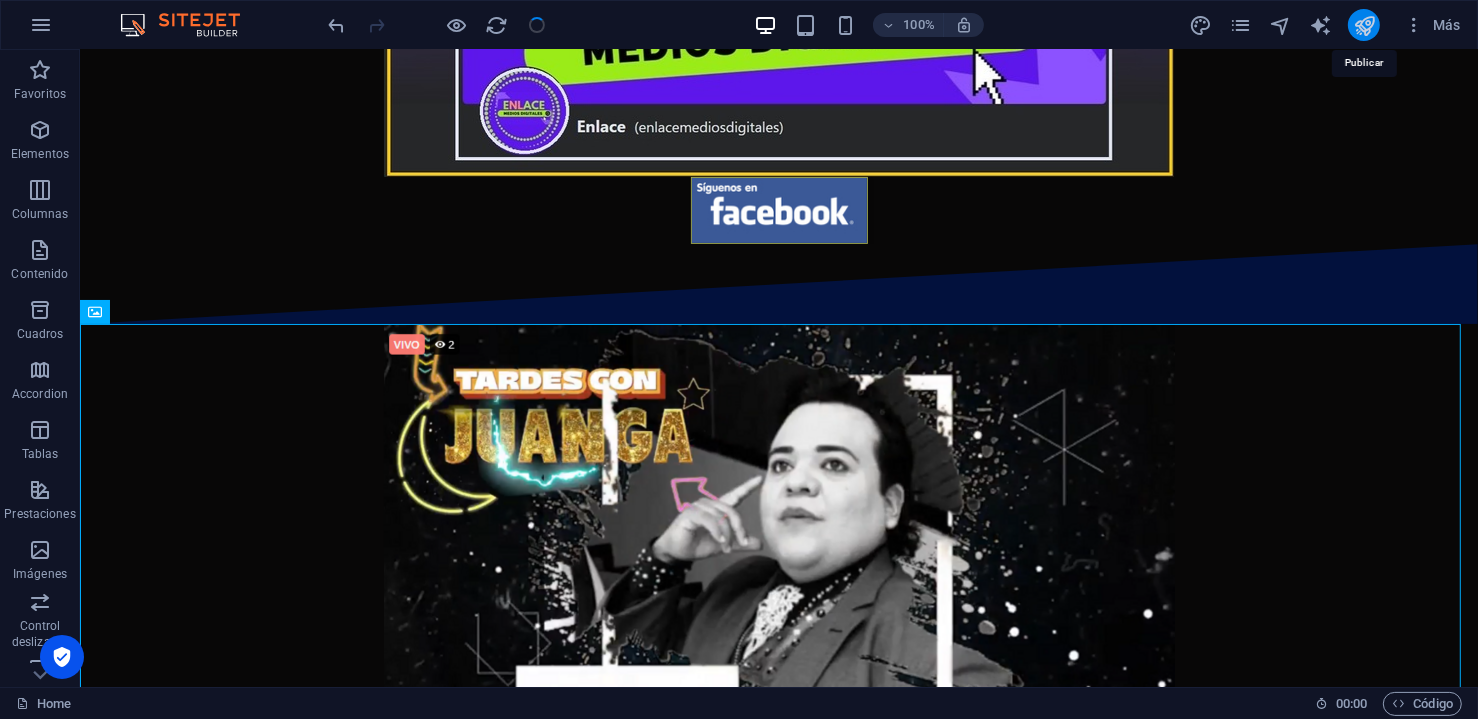 click at bounding box center (1364, 25) 